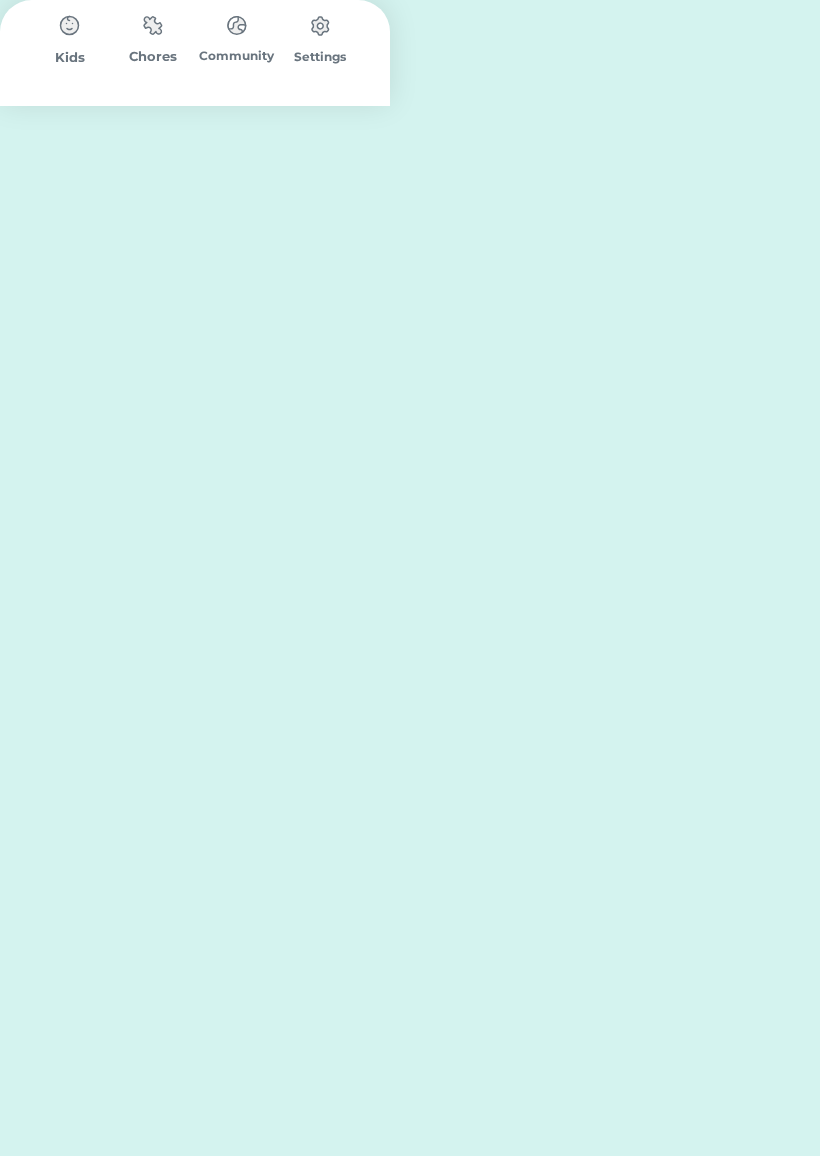 scroll, scrollTop: 0, scrollLeft: 0, axis: both 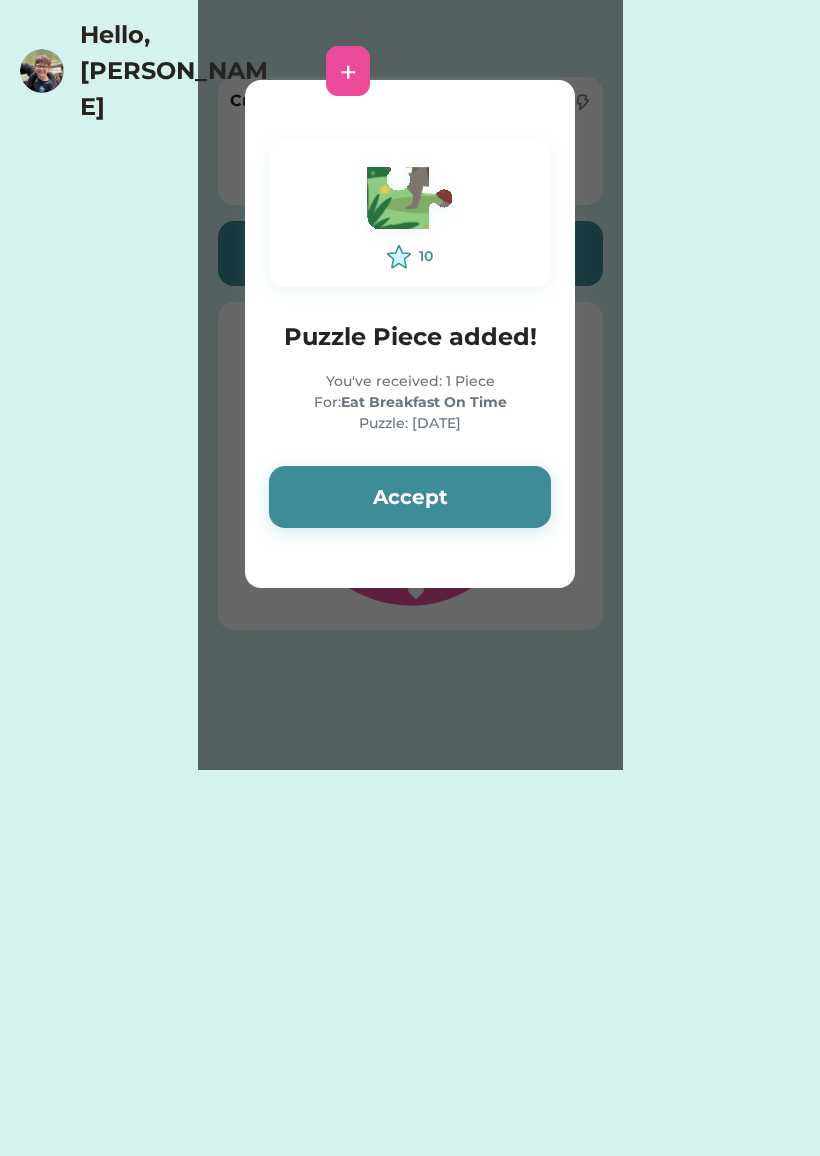 click on "Accept" at bounding box center (410, 497) 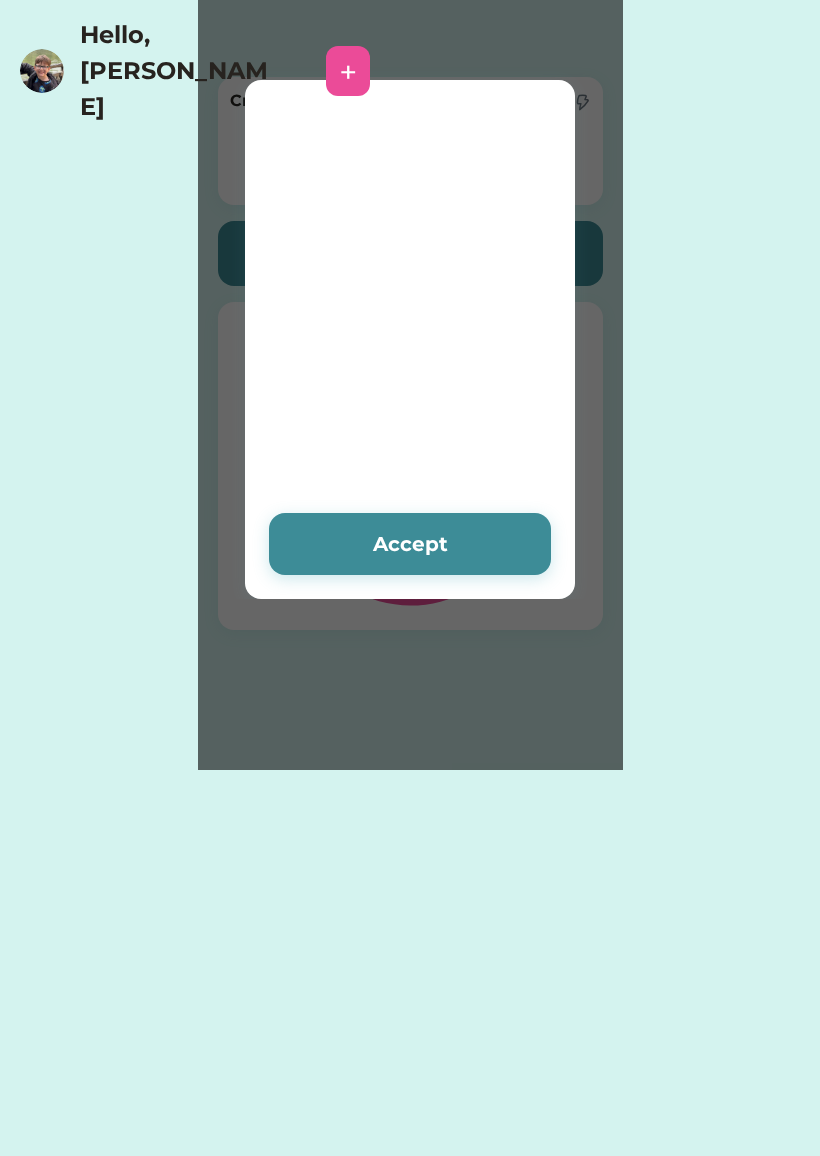 click at bounding box center [410, 270] 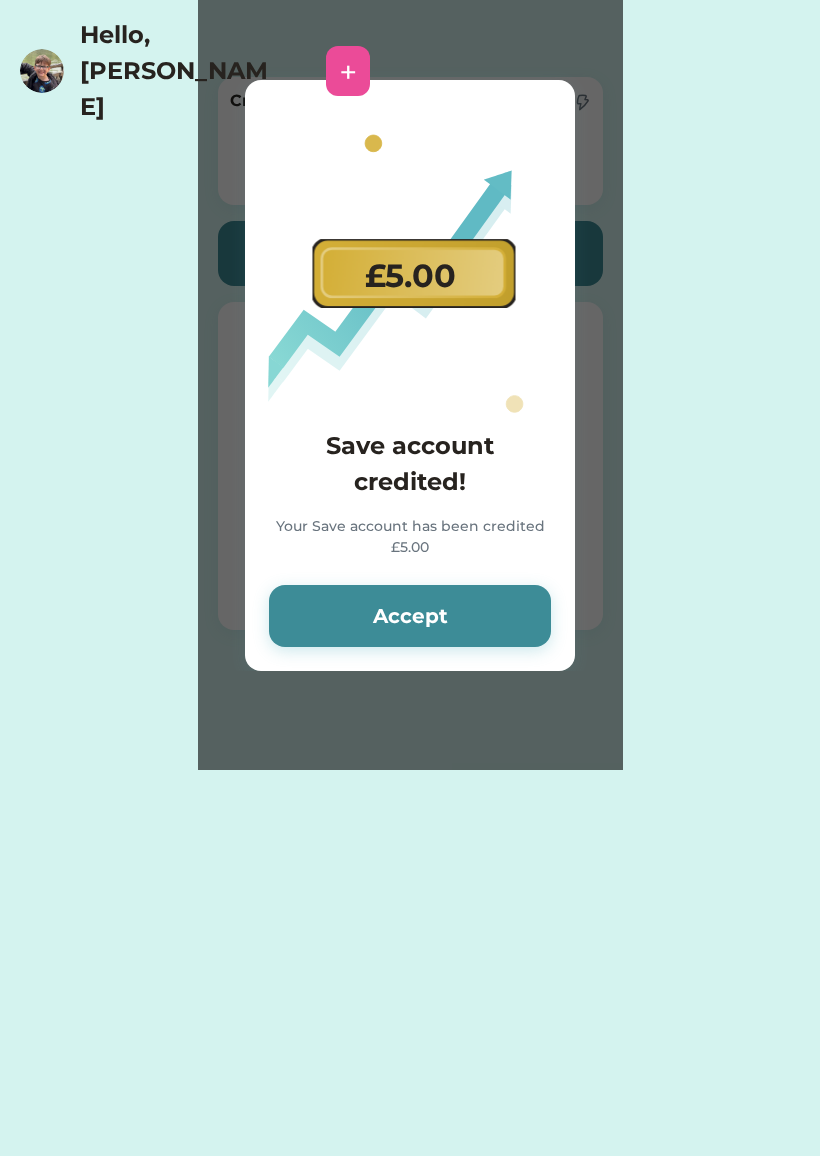 click on "Accept" at bounding box center [410, 616] 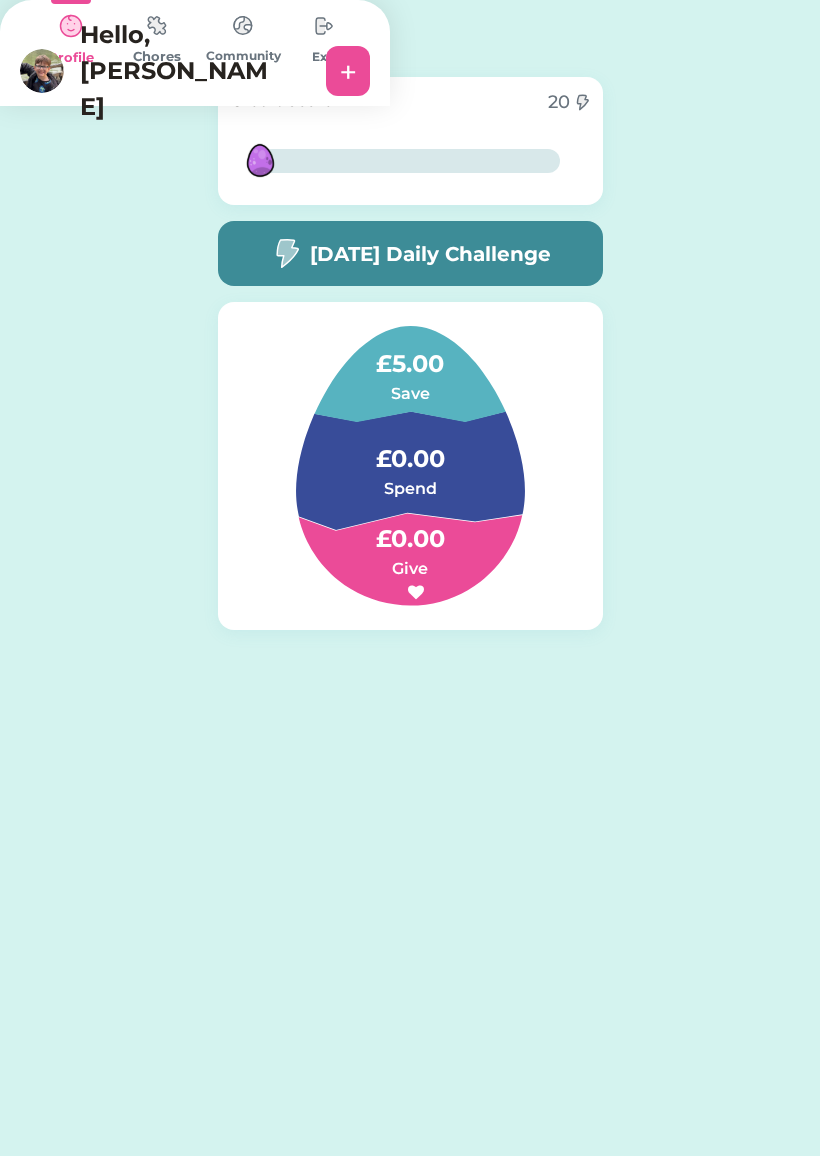 click at bounding box center [157, 25] 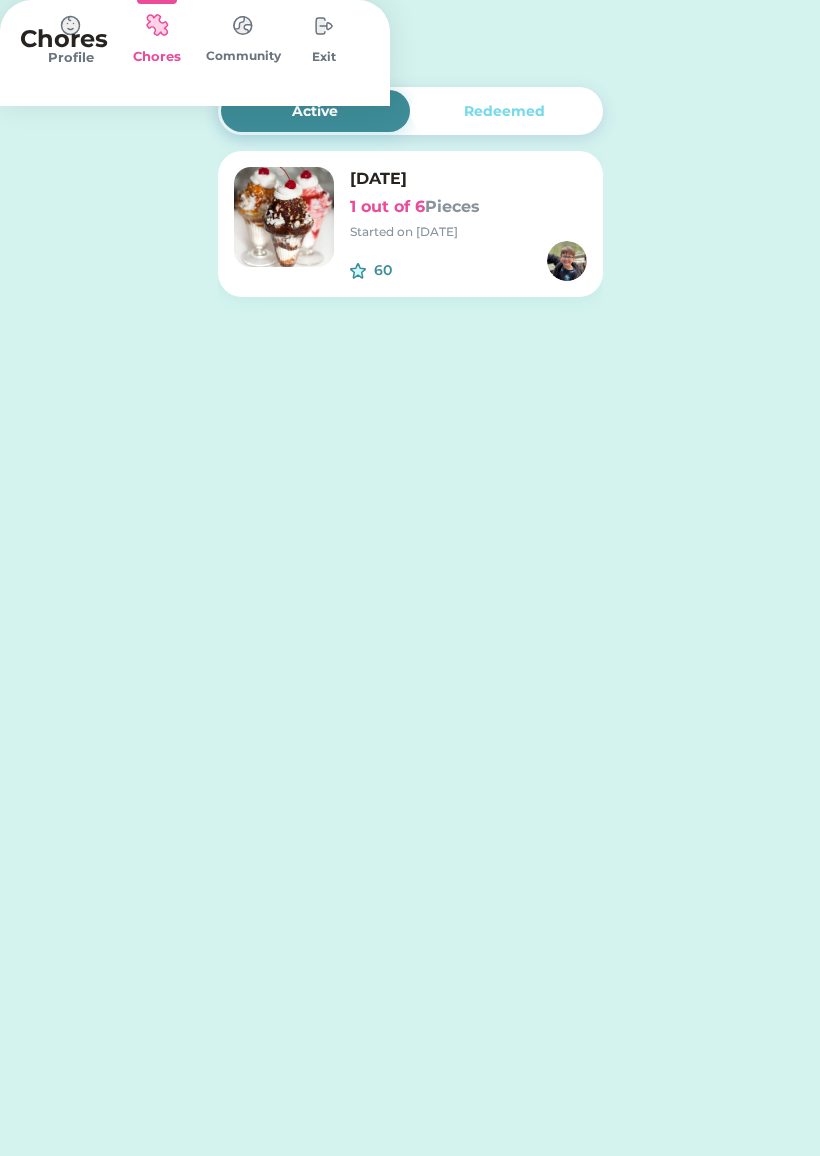 click on "1 out of 6  Pieces" at bounding box center [468, 207] 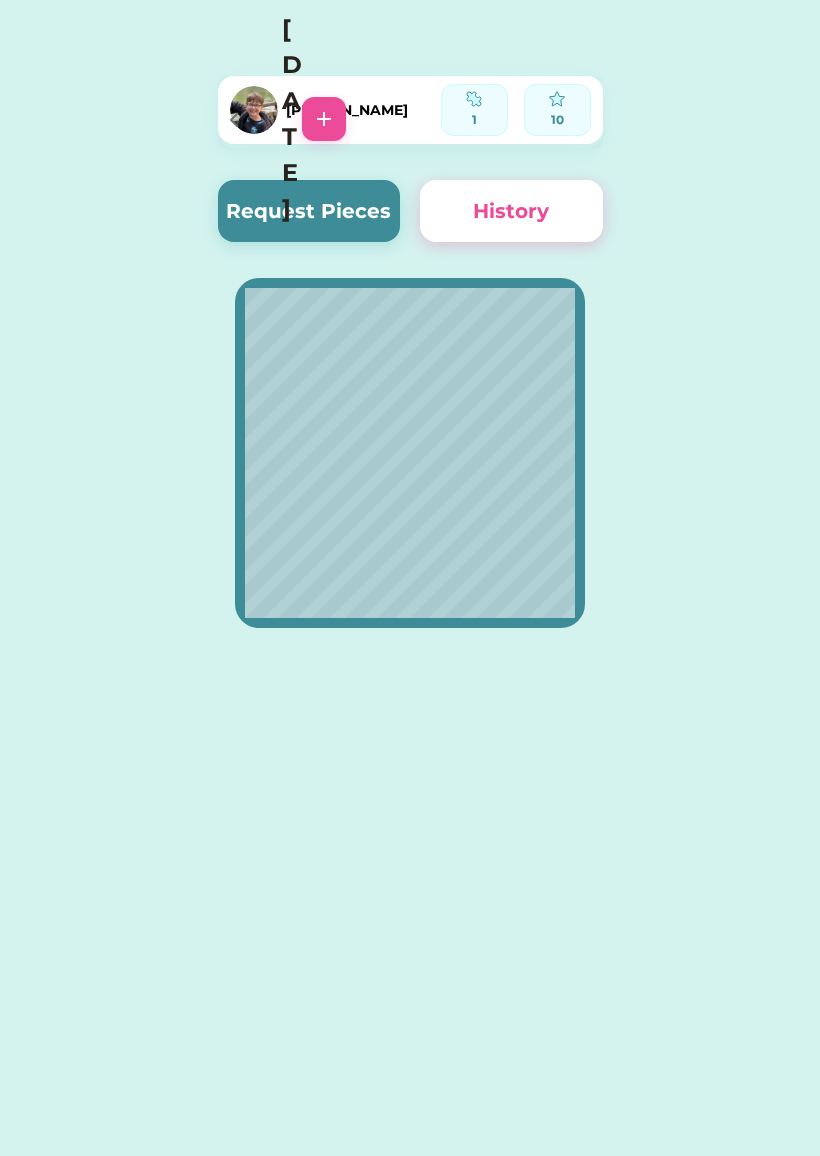 click 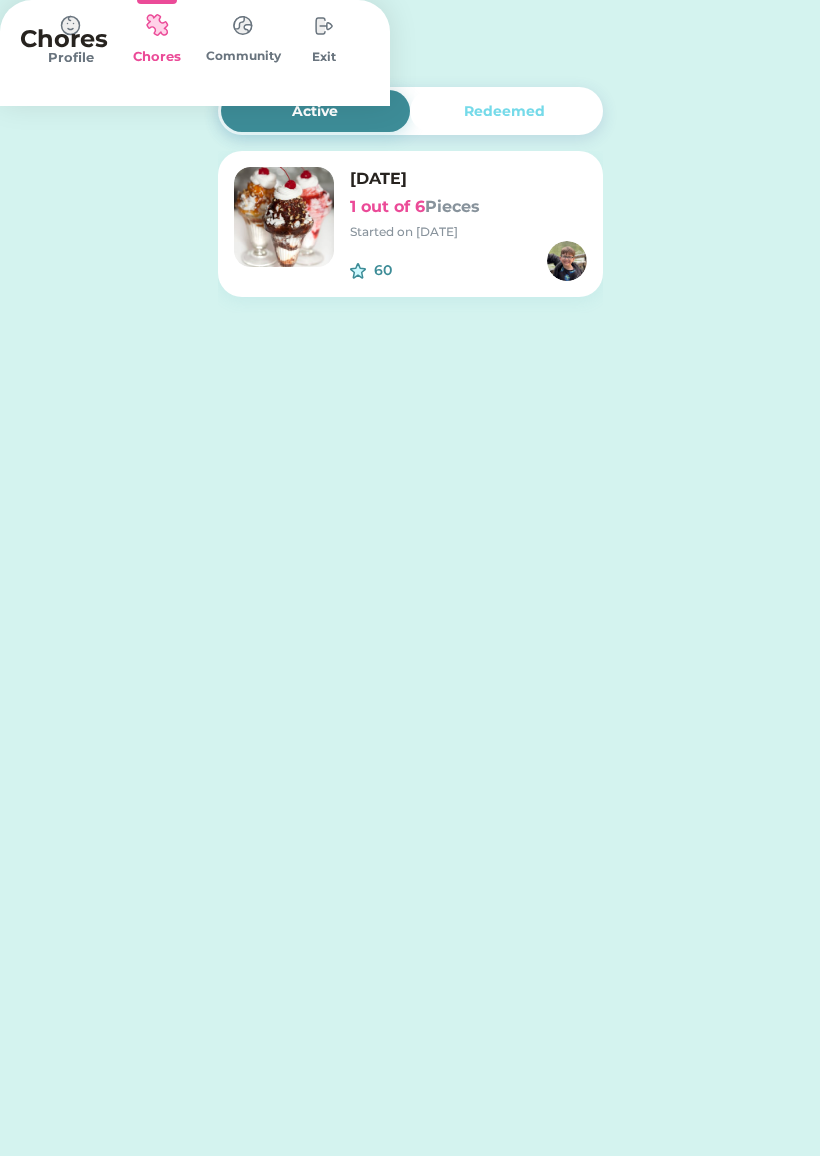 click on "Profile" at bounding box center (71, 58) 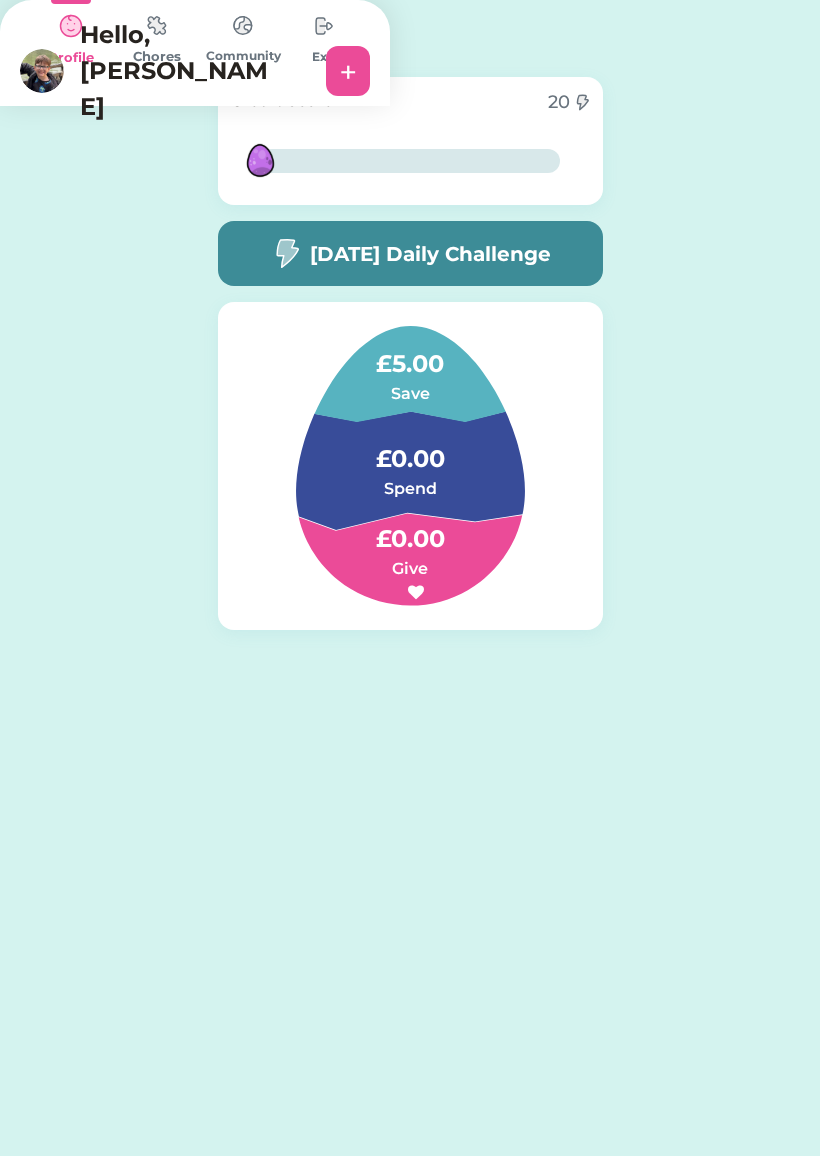 click at bounding box center [324, 26] 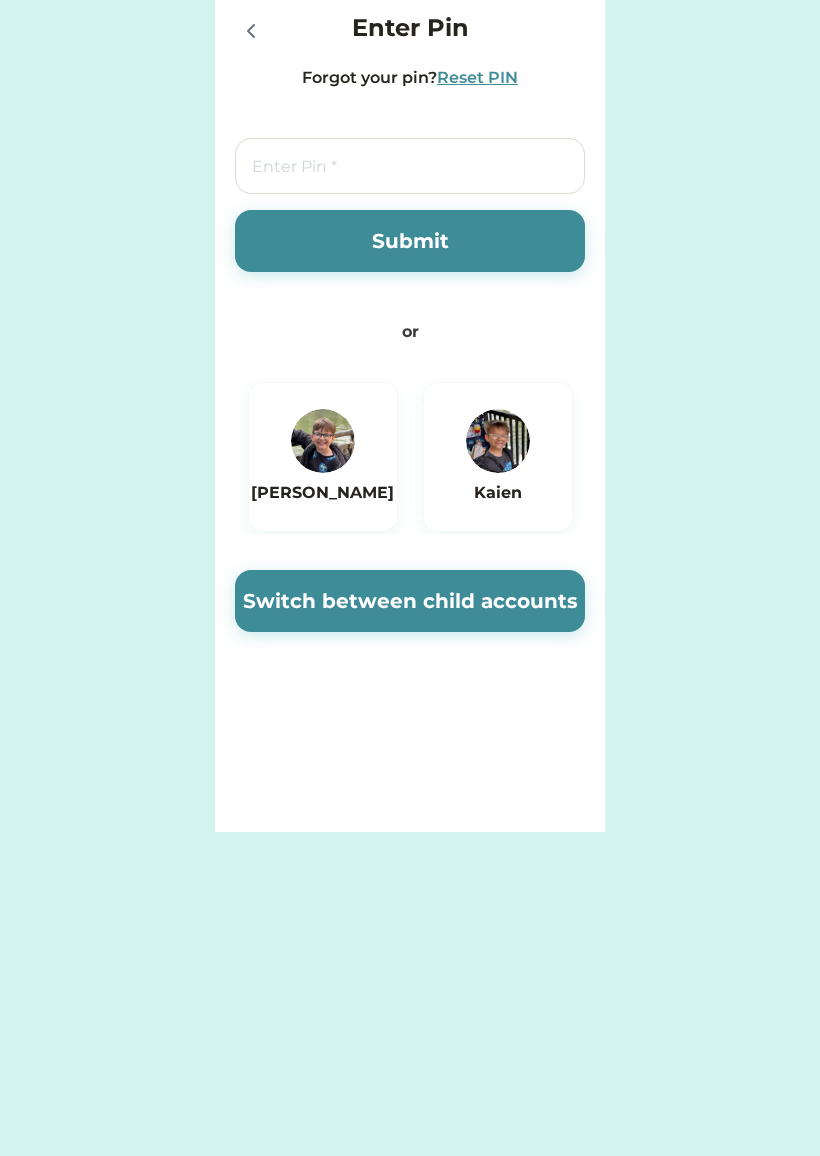 click at bounding box center (498, 441) 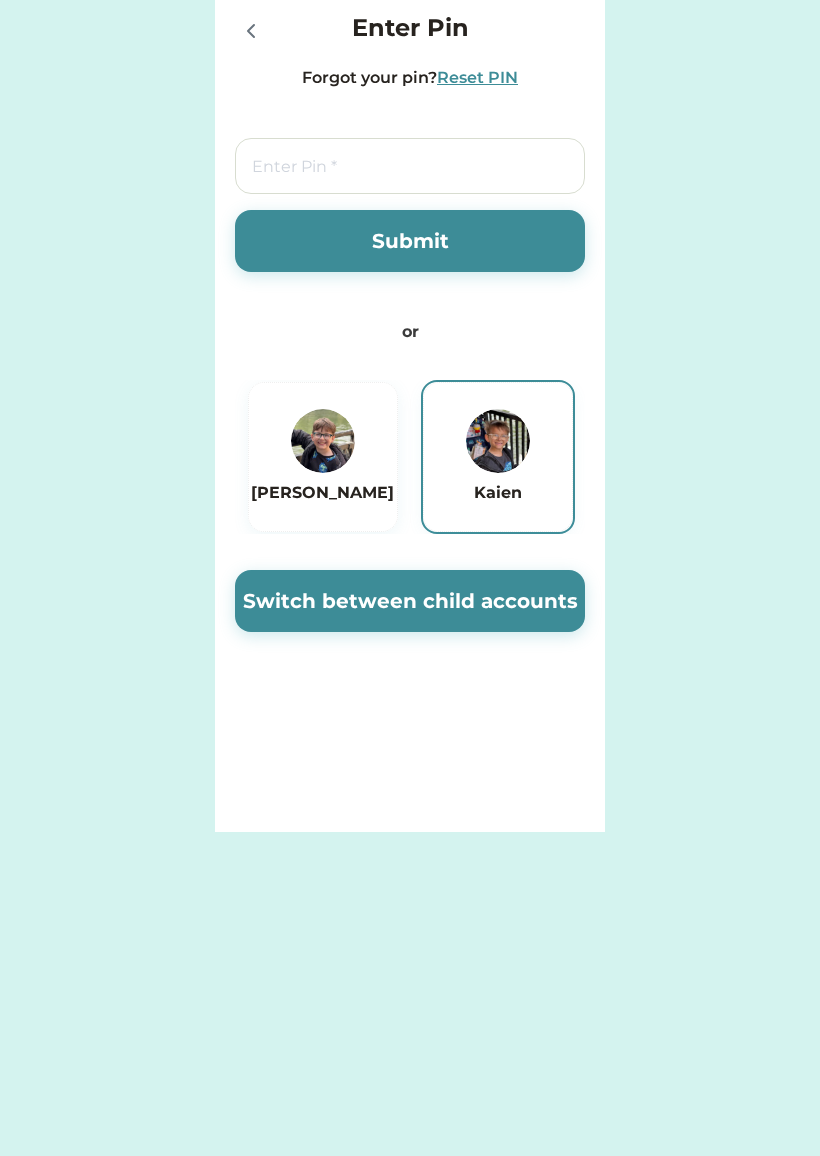 click at bounding box center [498, 441] 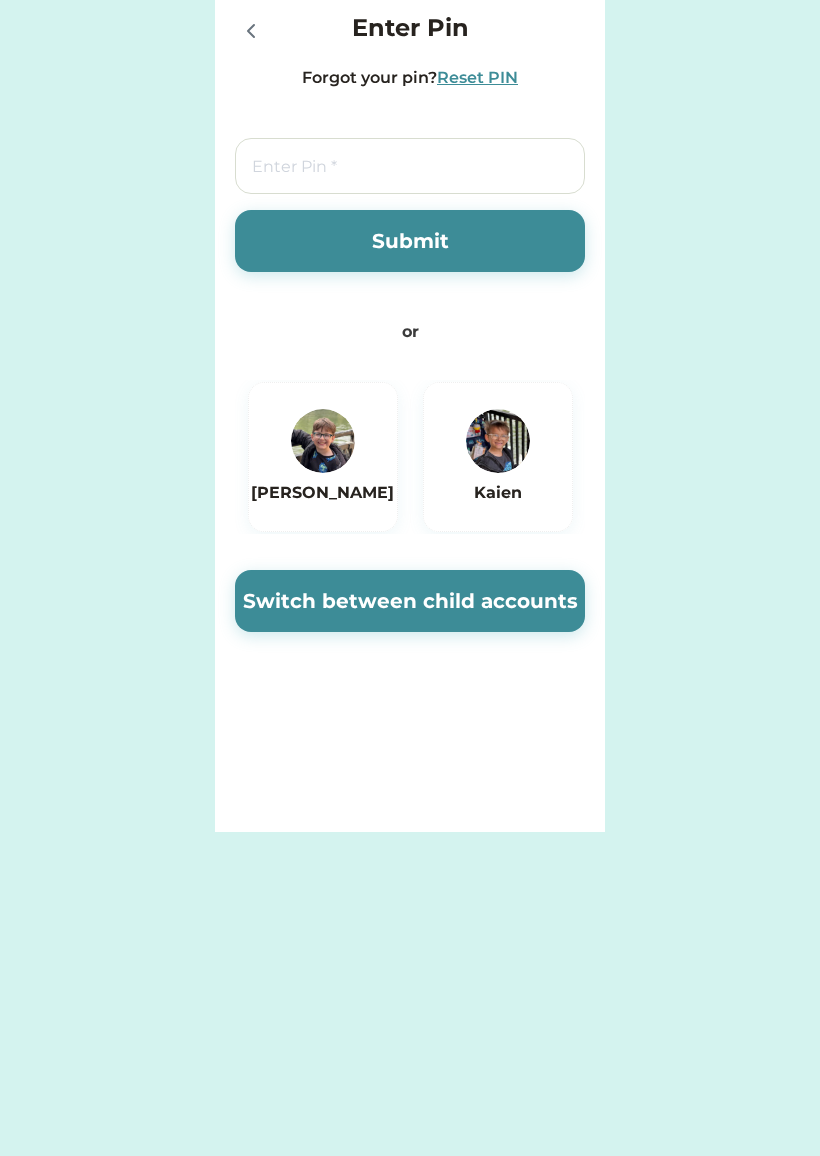 click at bounding box center (498, 441) 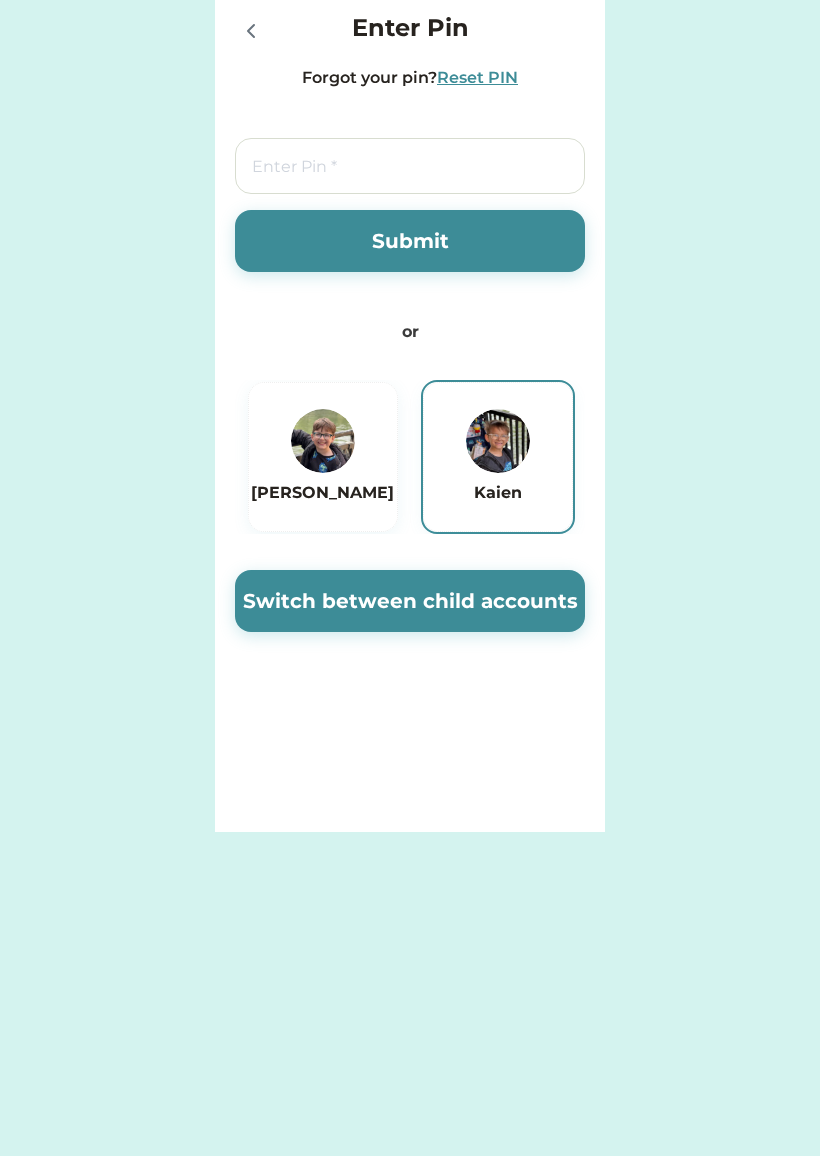 click on "Switch between child accounts" at bounding box center [410, 601] 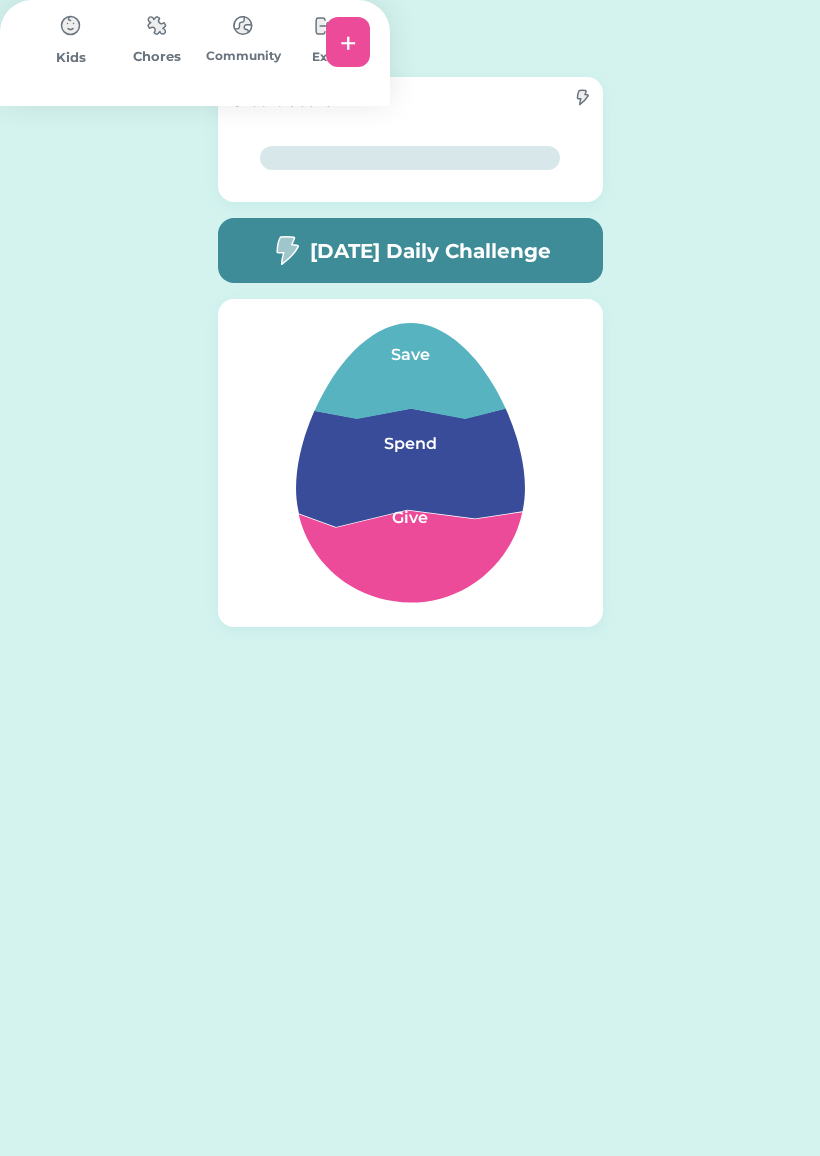 scroll, scrollTop: 0, scrollLeft: 0, axis: both 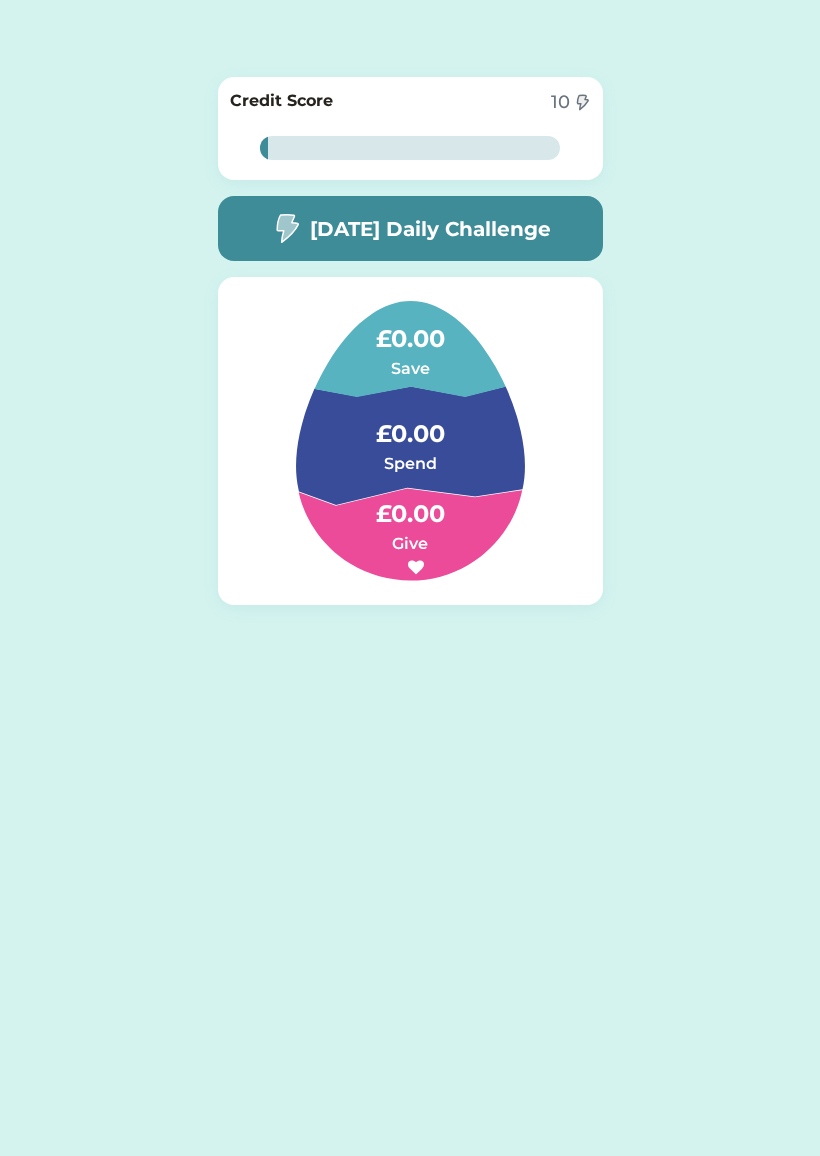 click on "[DATE] Daily Challenge" at bounding box center (430, 229) 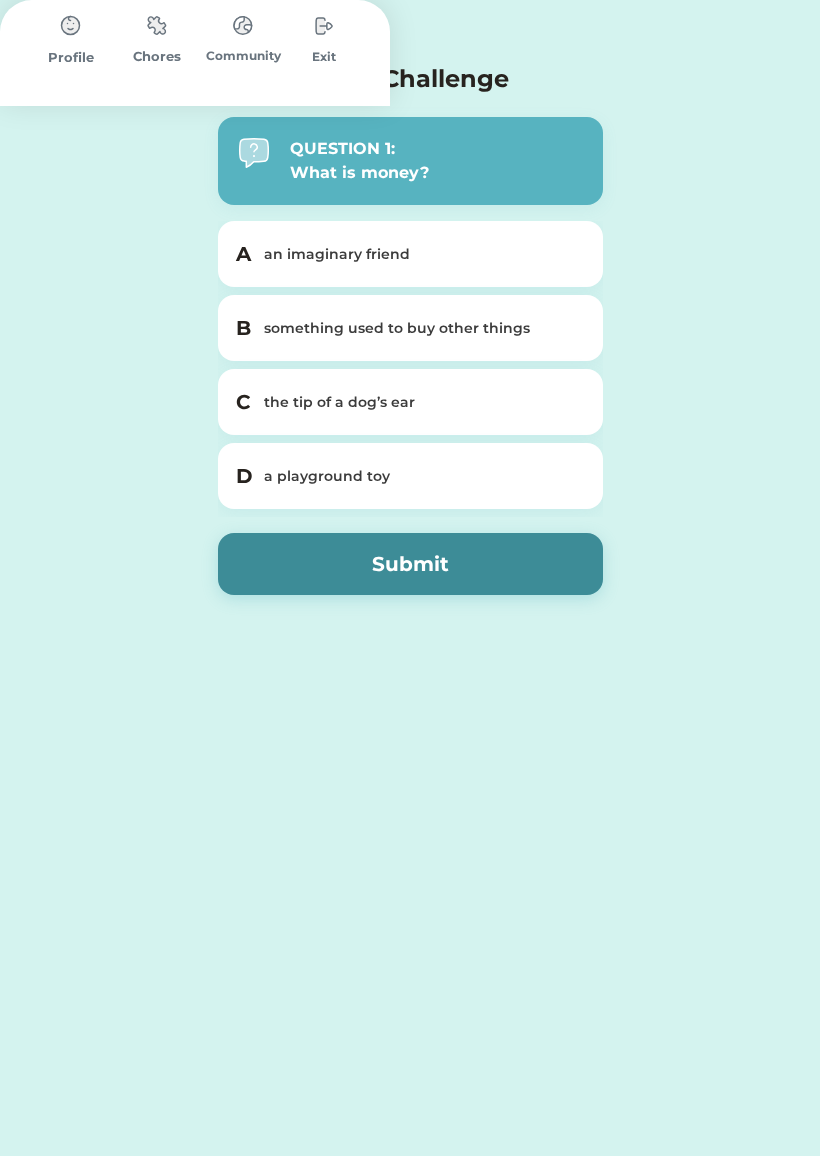 click at bounding box center (71, 26) 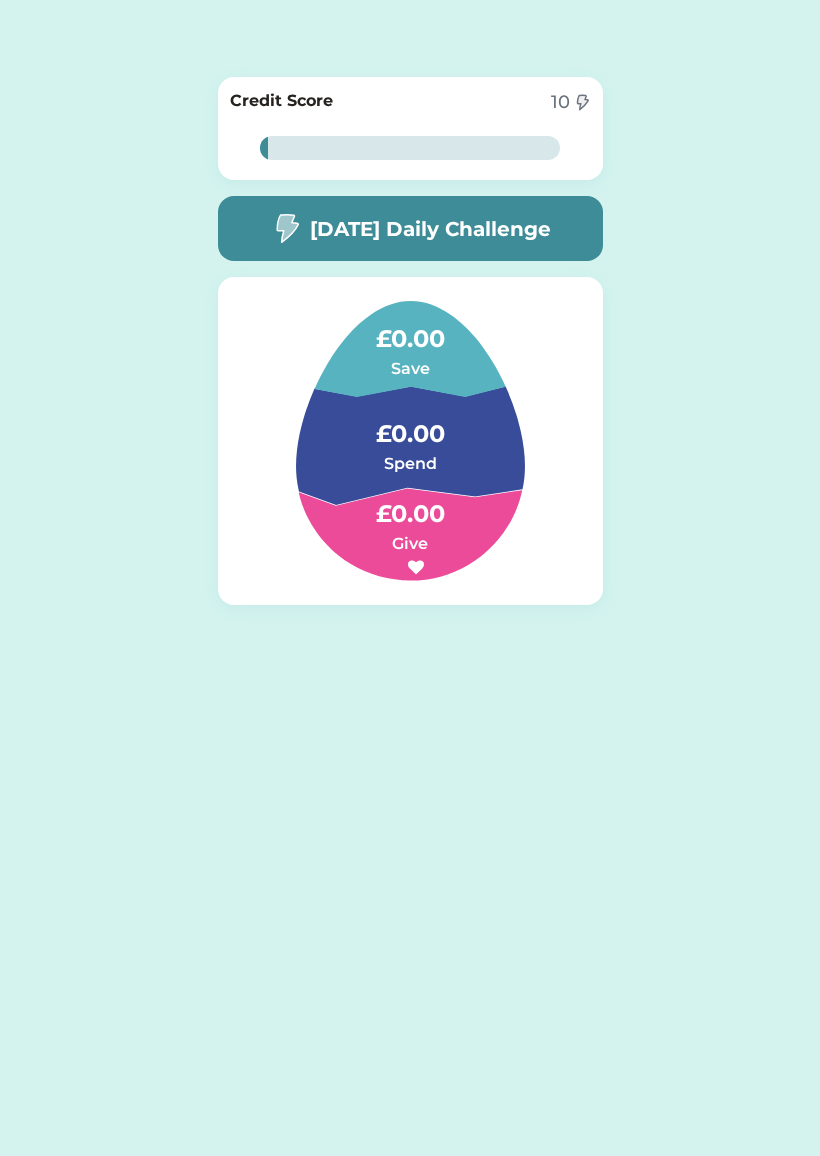 click on "Daily Challenge QUESTION 1:
What is money? A an imaginary friend B something used to buy other things C the tip of a dog’s ear D a playground toy Submit
1% 1% Credit Score 10 1% 1% Today’s Daily Challenge £0.00 Save £0.00 Spend £0.00 Give" at bounding box center (410, 578) 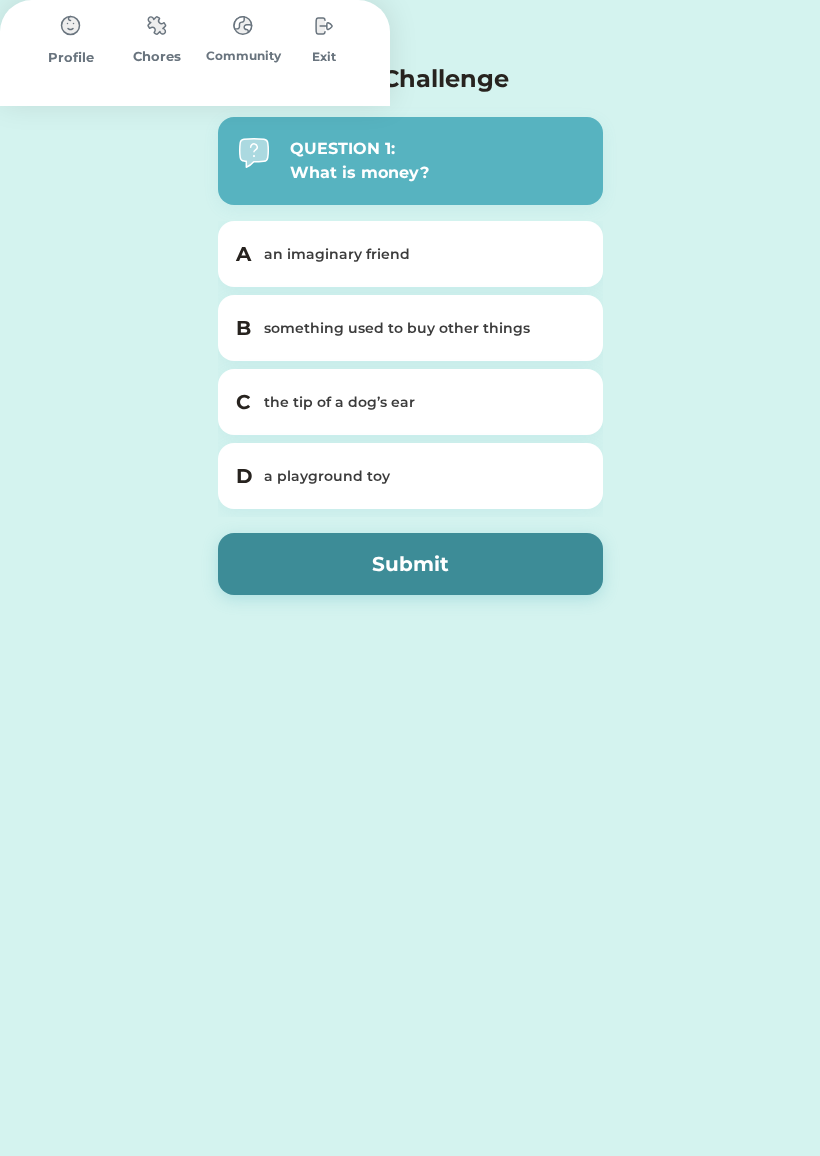 click on "D a playground toy" at bounding box center [410, 476] 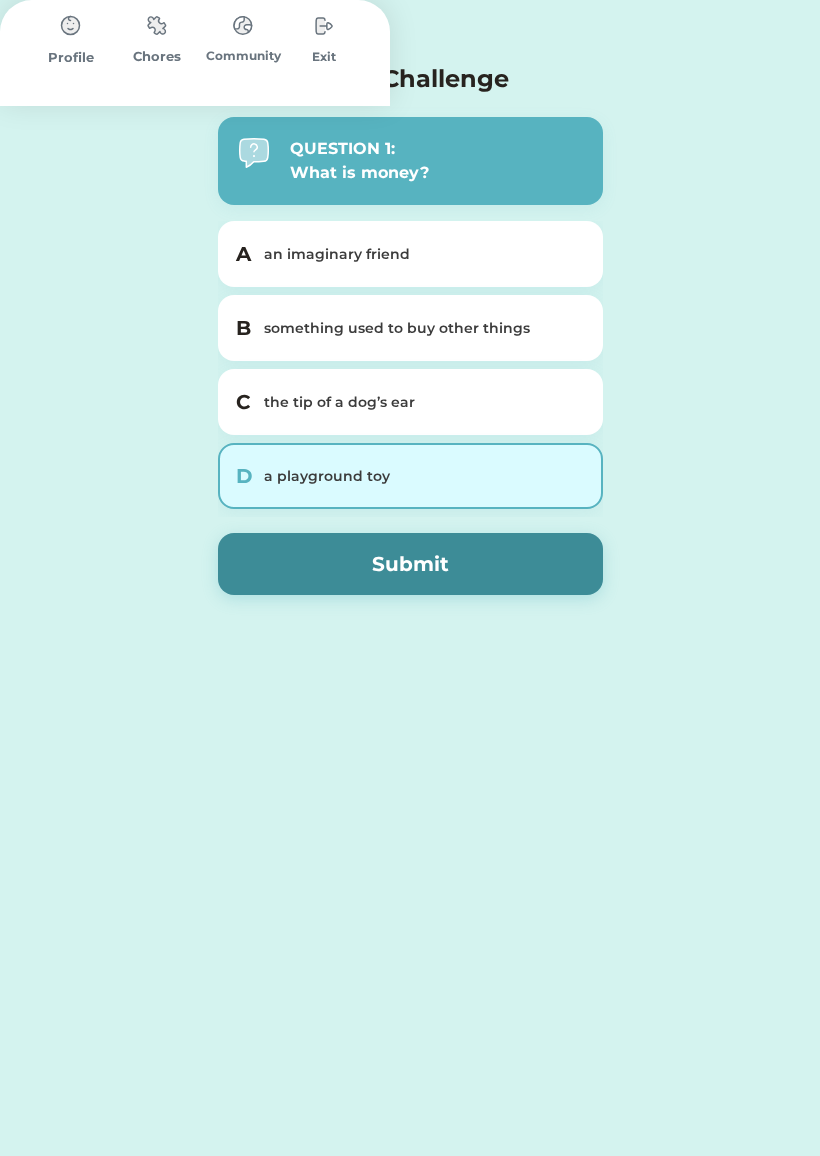 click on "Submit" at bounding box center (410, 564) 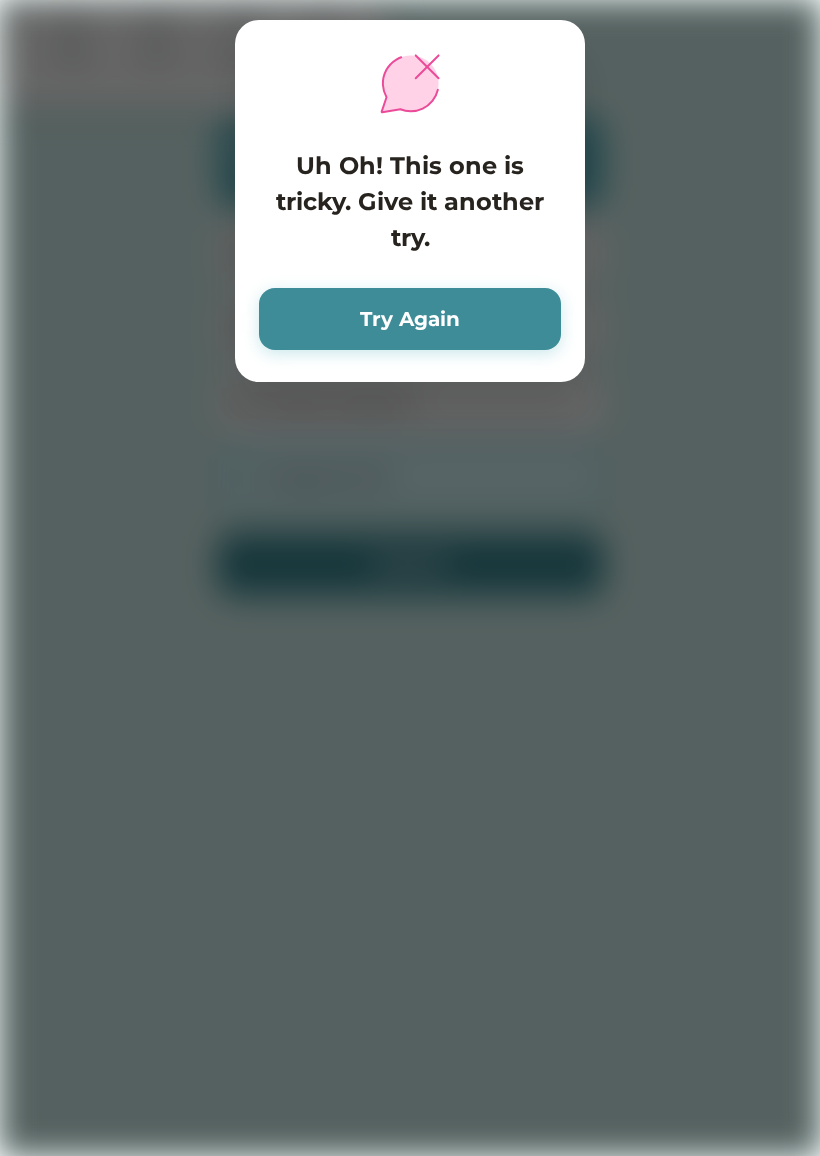 click on "Try Again" at bounding box center [410, 319] 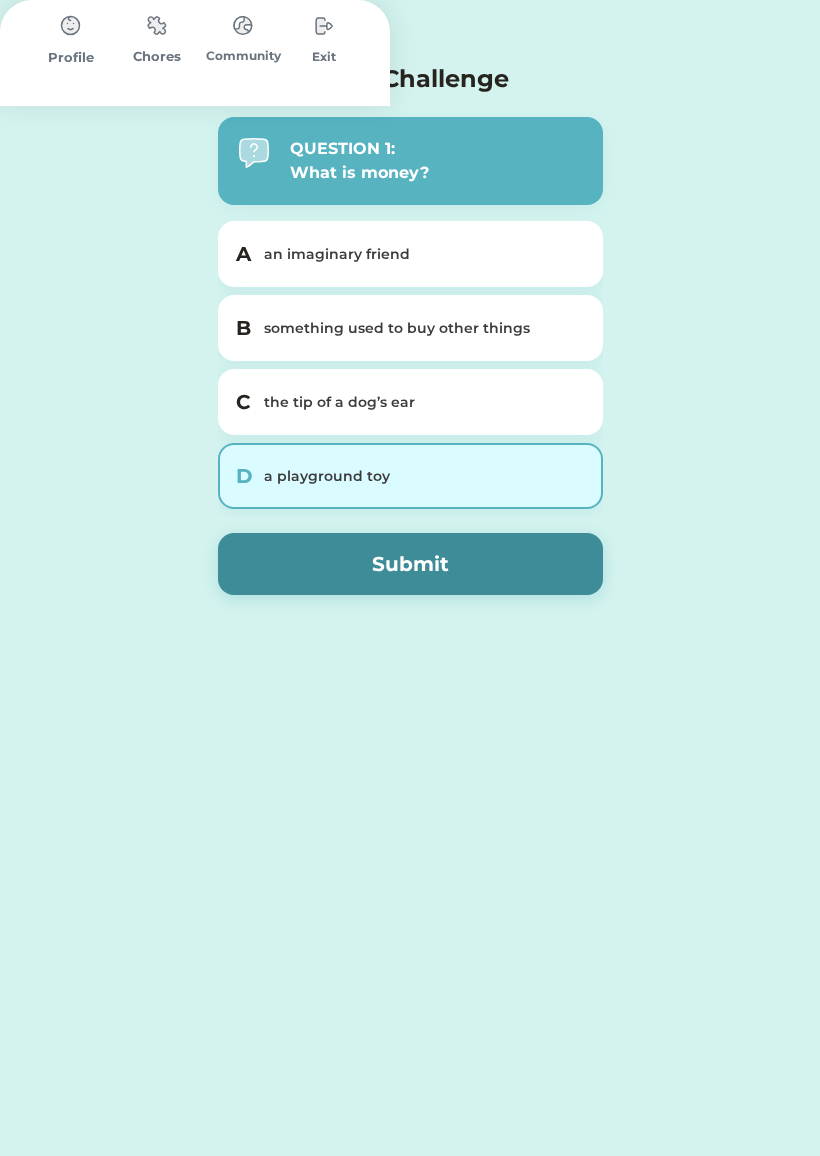 click on "something used to buy other things" at bounding box center (422, 328) 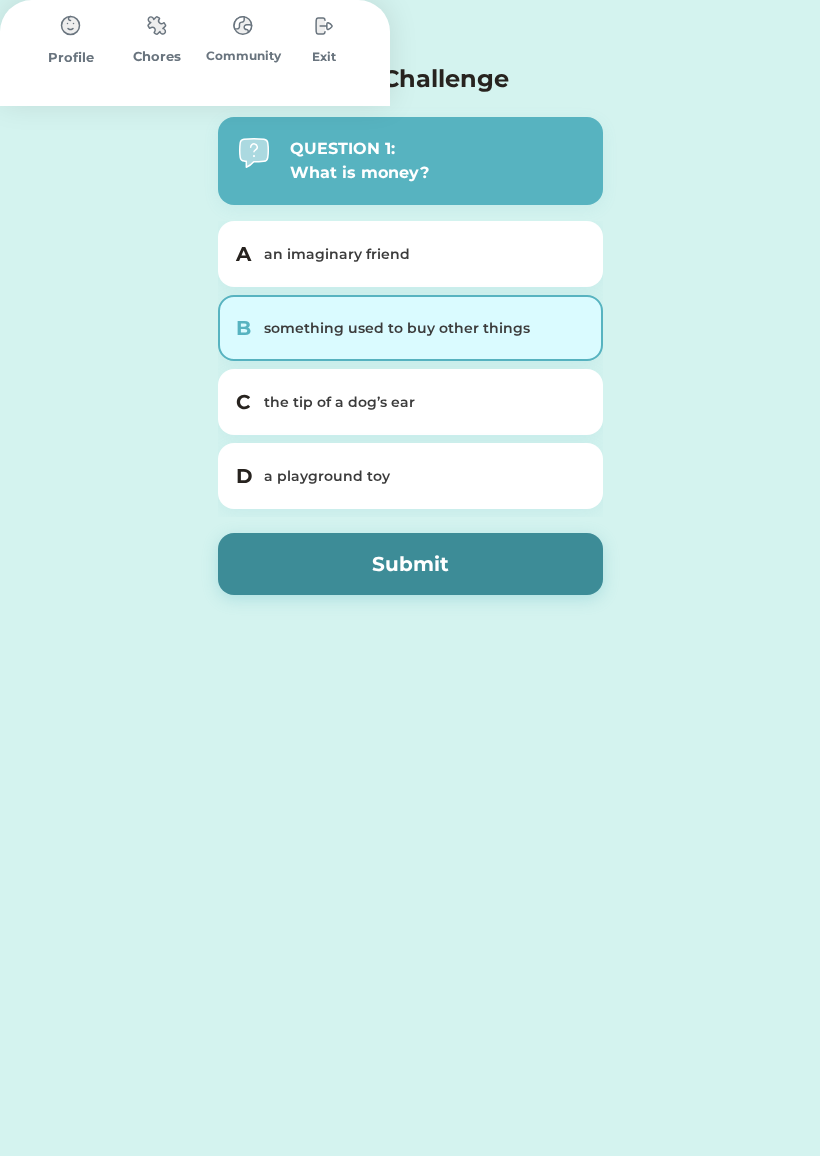 click on "Submit" at bounding box center (410, 564) 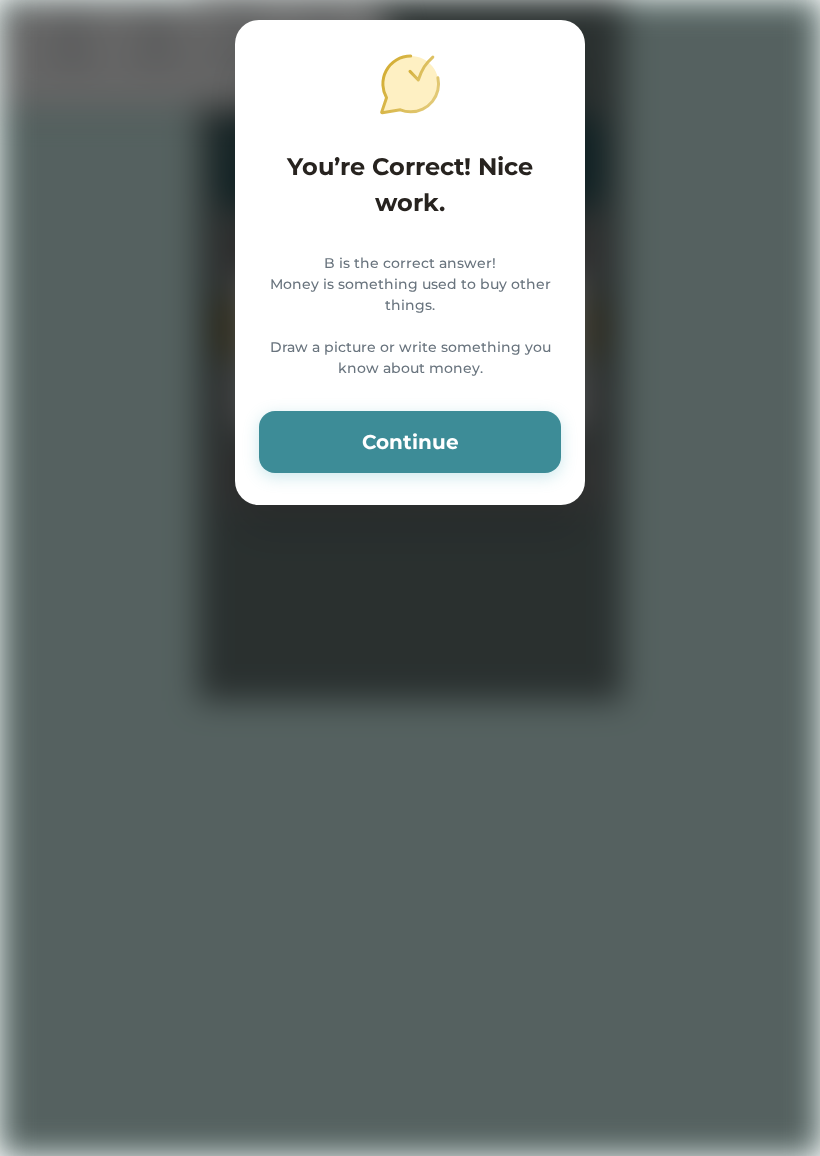 click on "Continue" at bounding box center [410, 442] 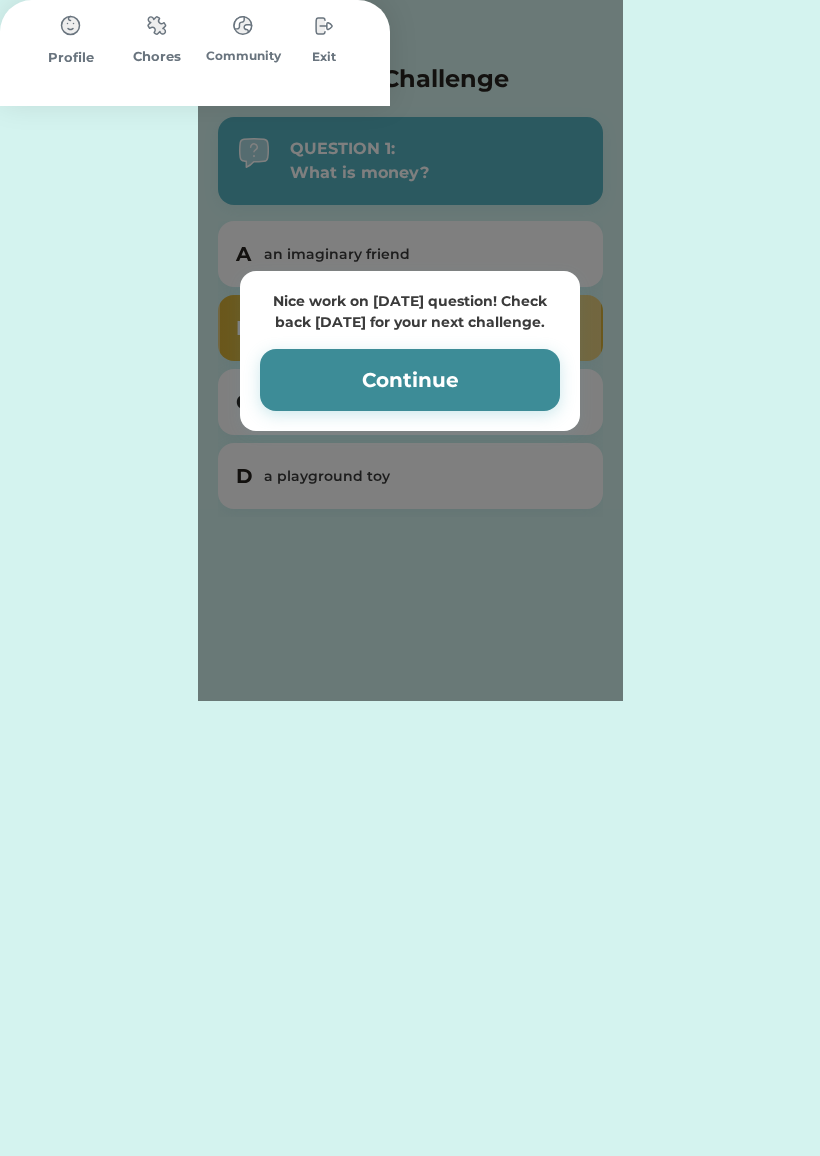 click on "Continue" at bounding box center (410, 380) 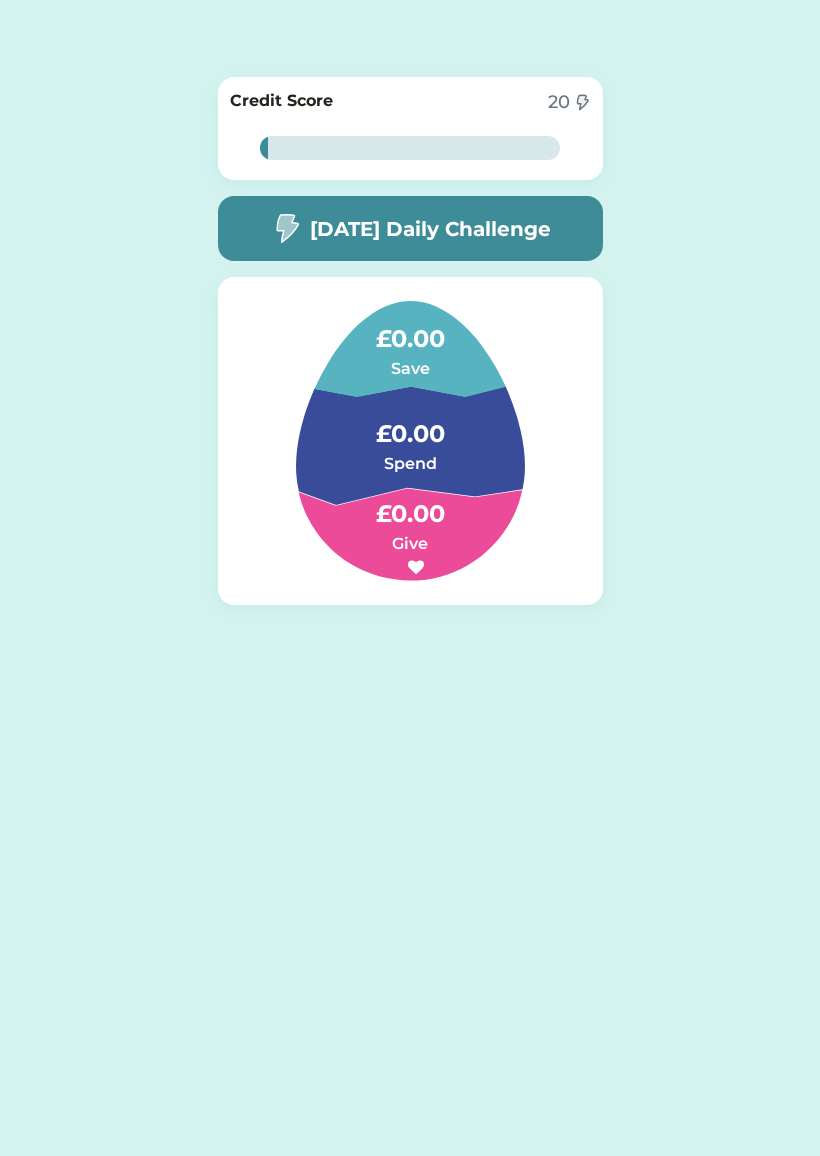 click 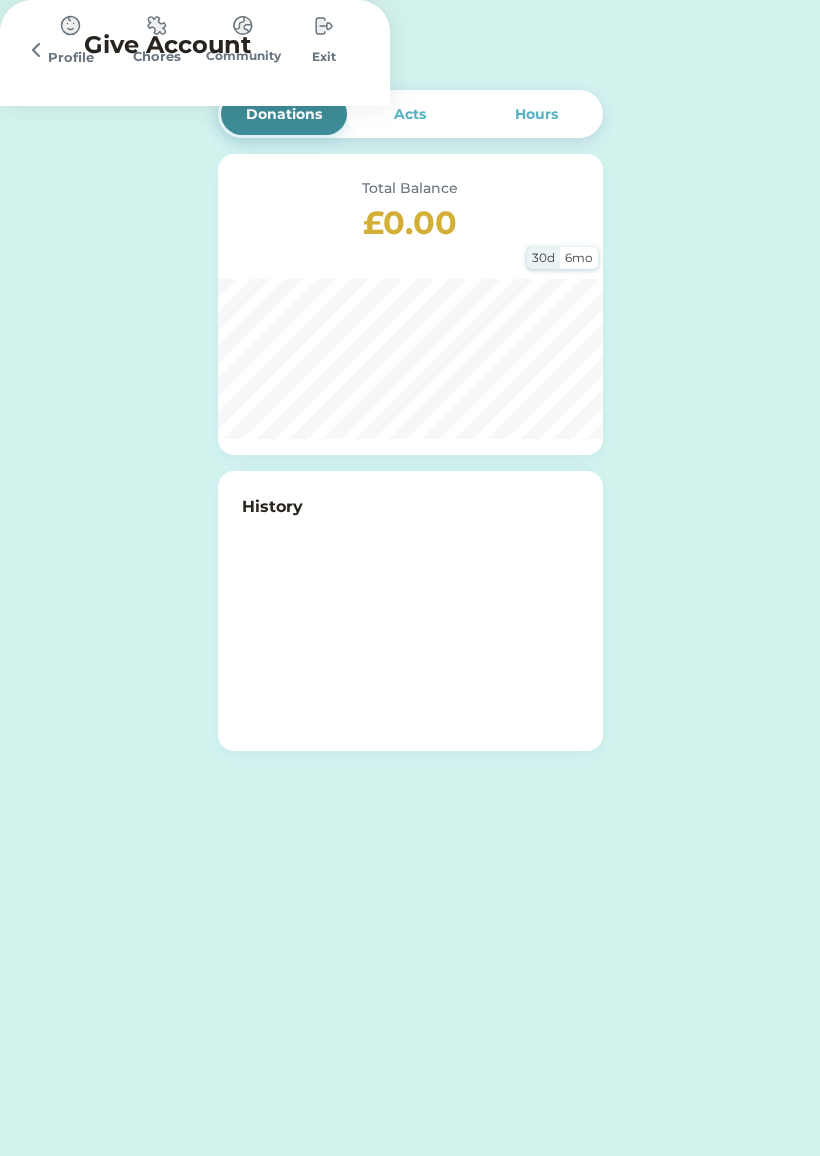 click on "Chores" at bounding box center [157, 57] 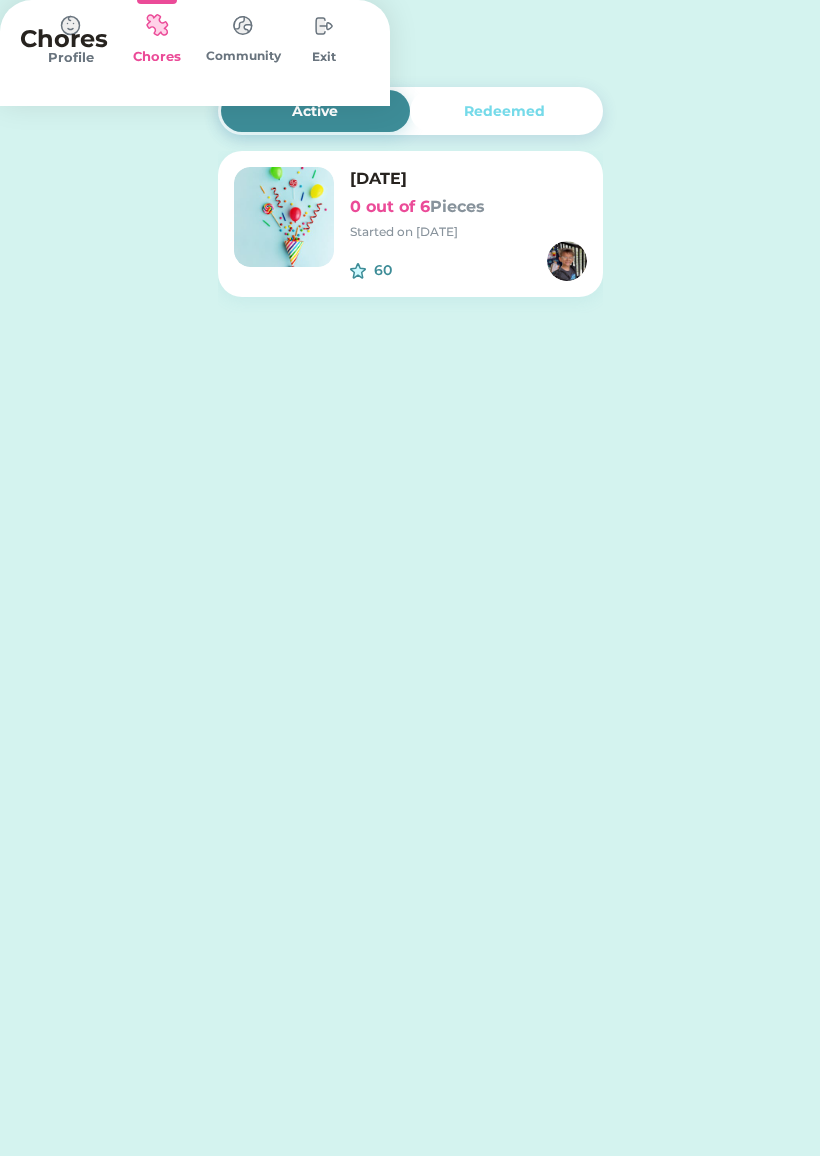 click on "Pieces" at bounding box center (457, 206) 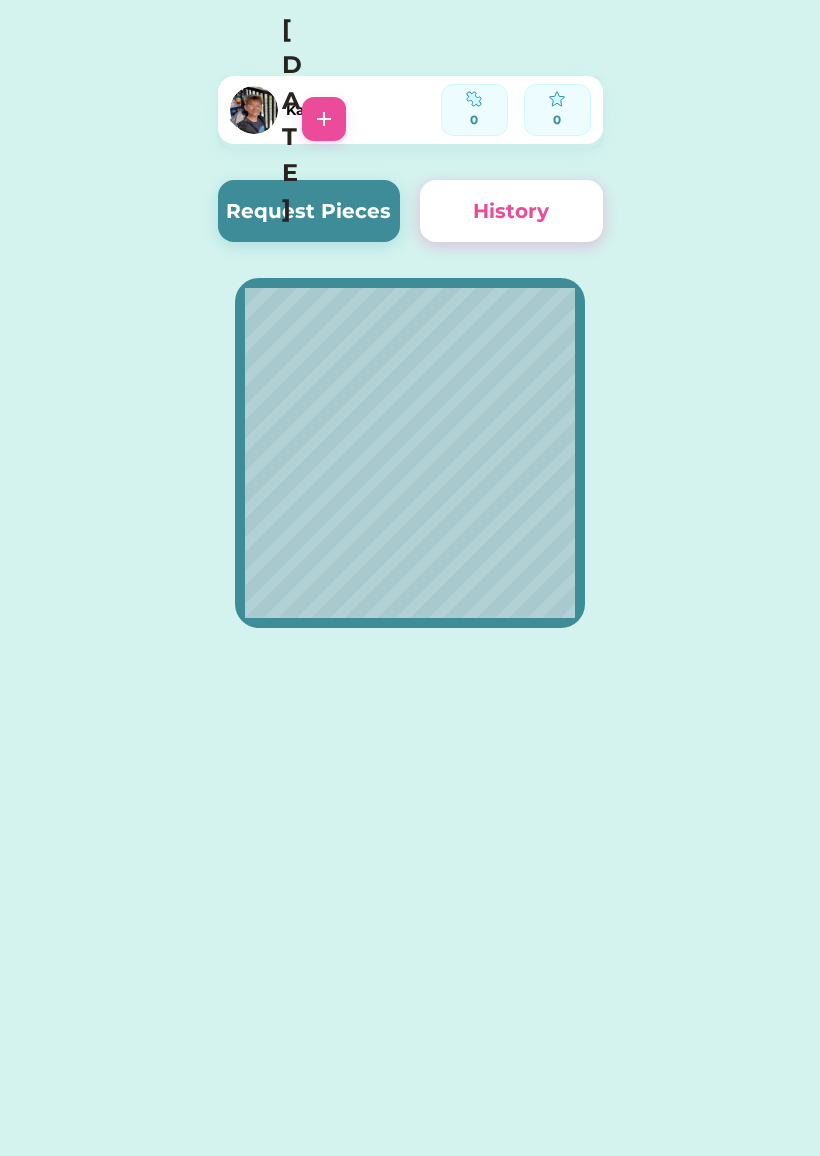 click on "Request Pieces" at bounding box center (309, 211) 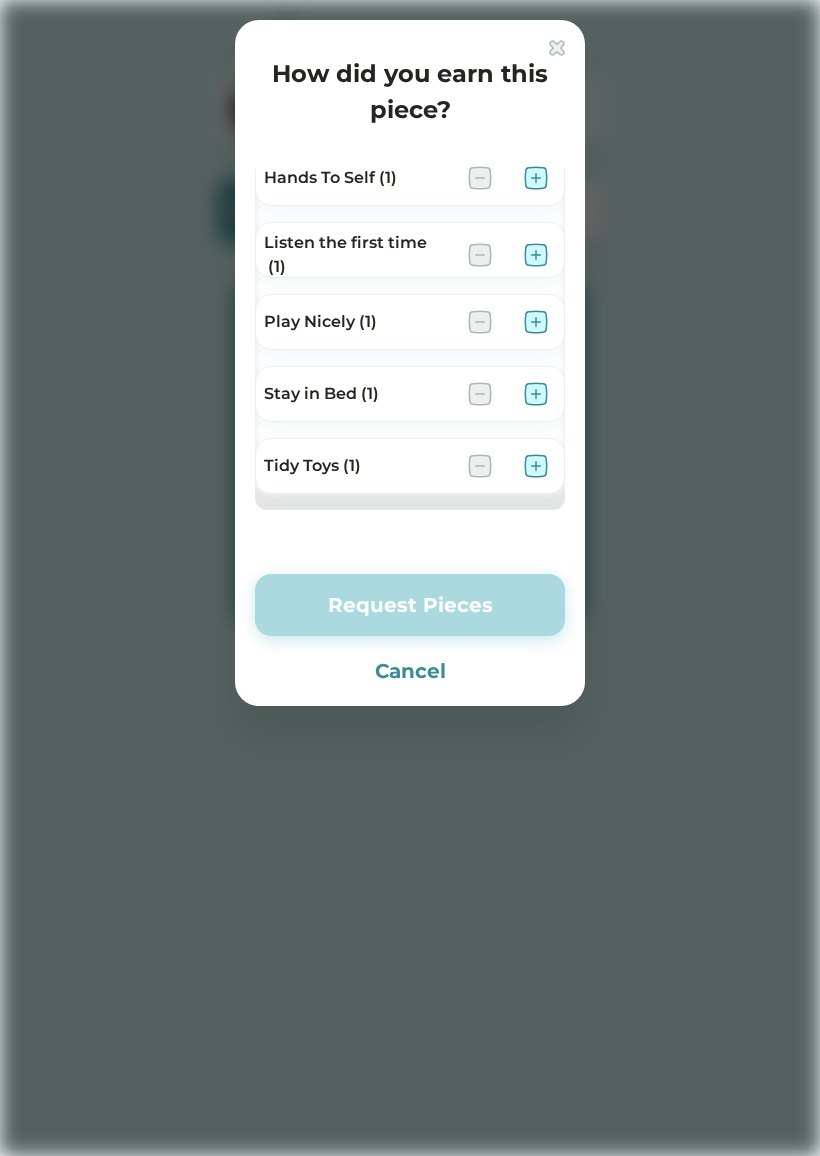 scroll, scrollTop: 82, scrollLeft: 0, axis: vertical 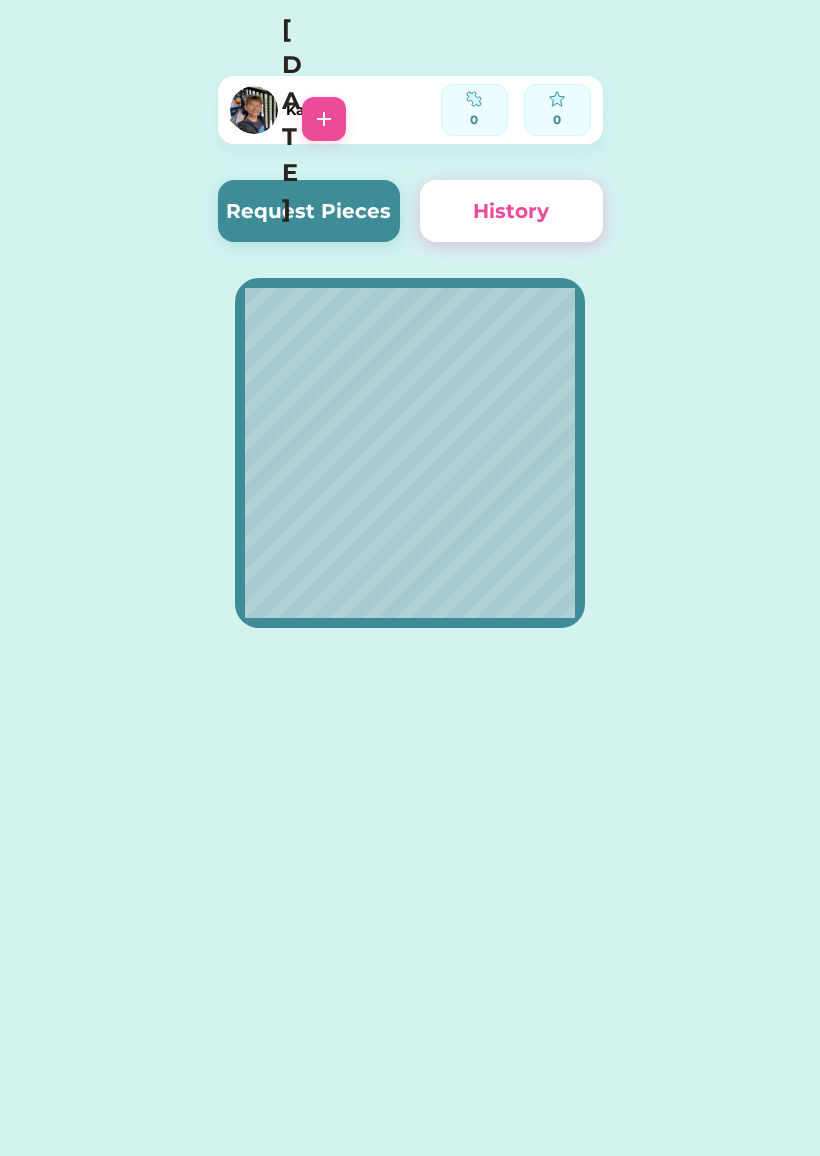 click on "Request Pieces" at bounding box center (309, 211) 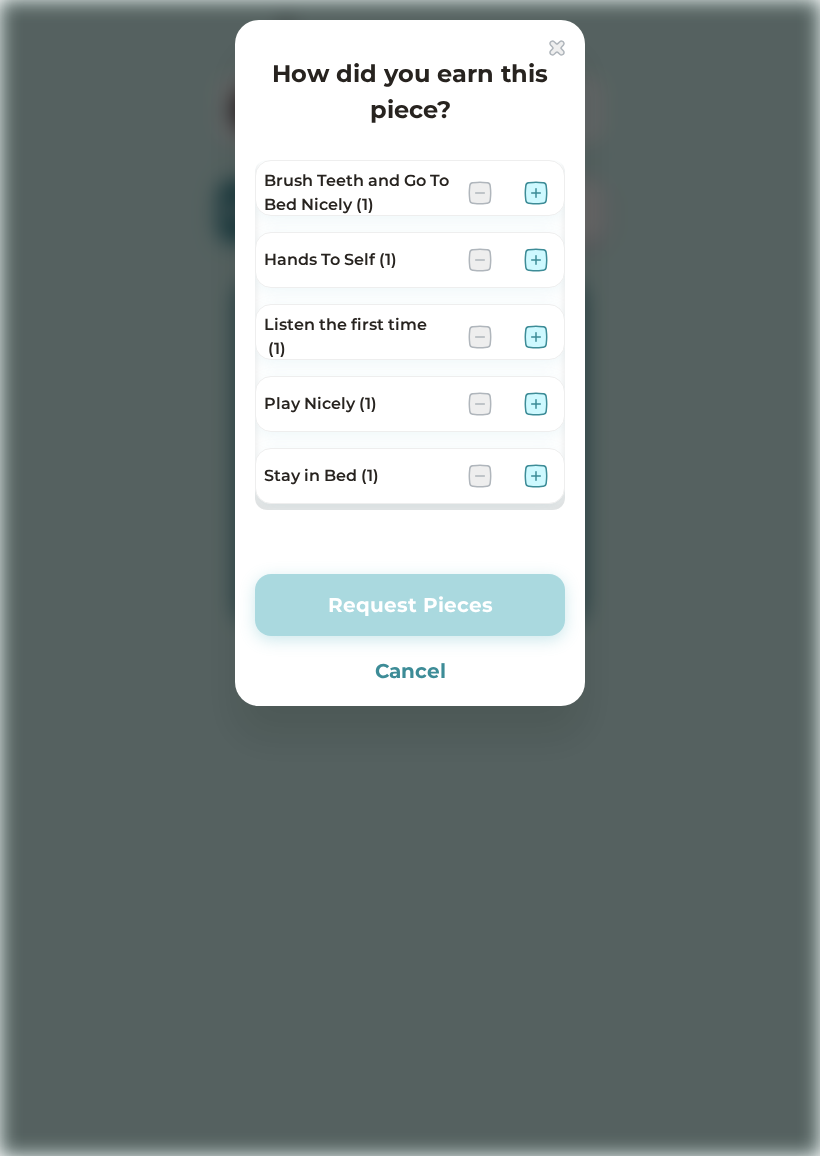 scroll, scrollTop: 0, scrollLeft: 0, axis: both 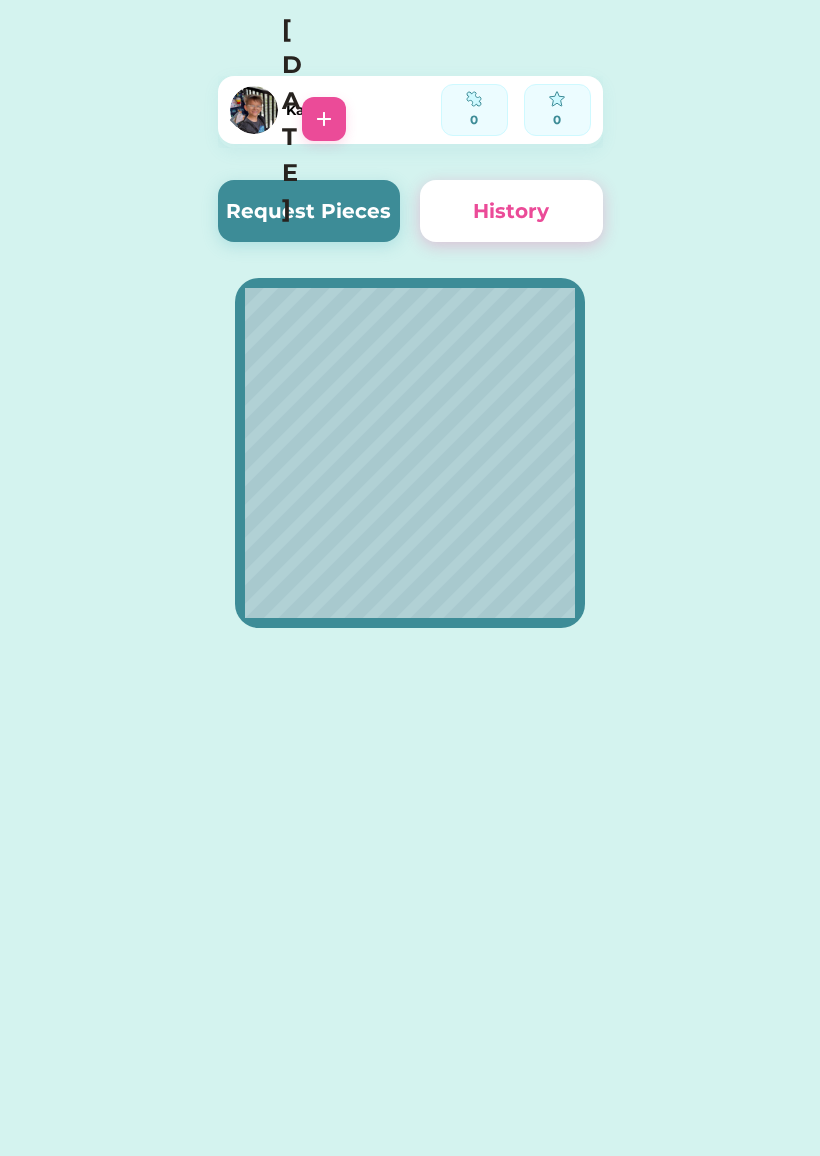 click 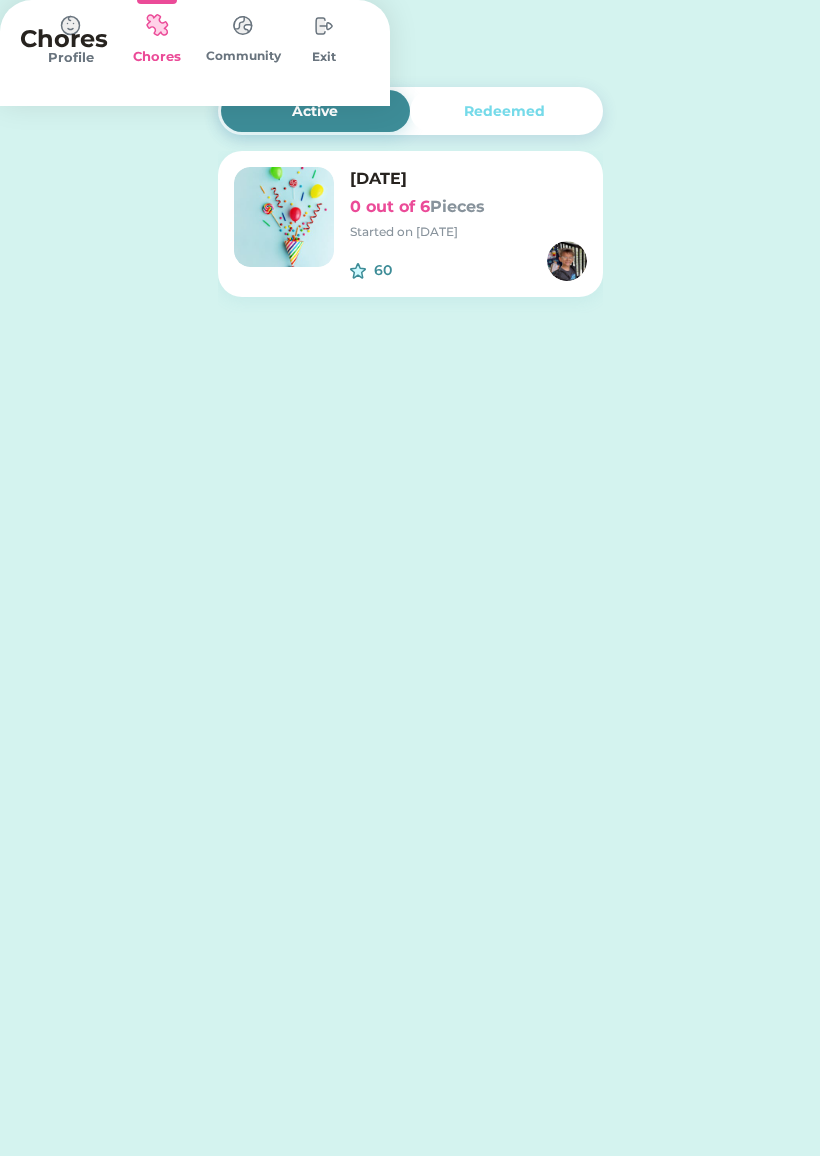 click at bounding box center (71, 26) 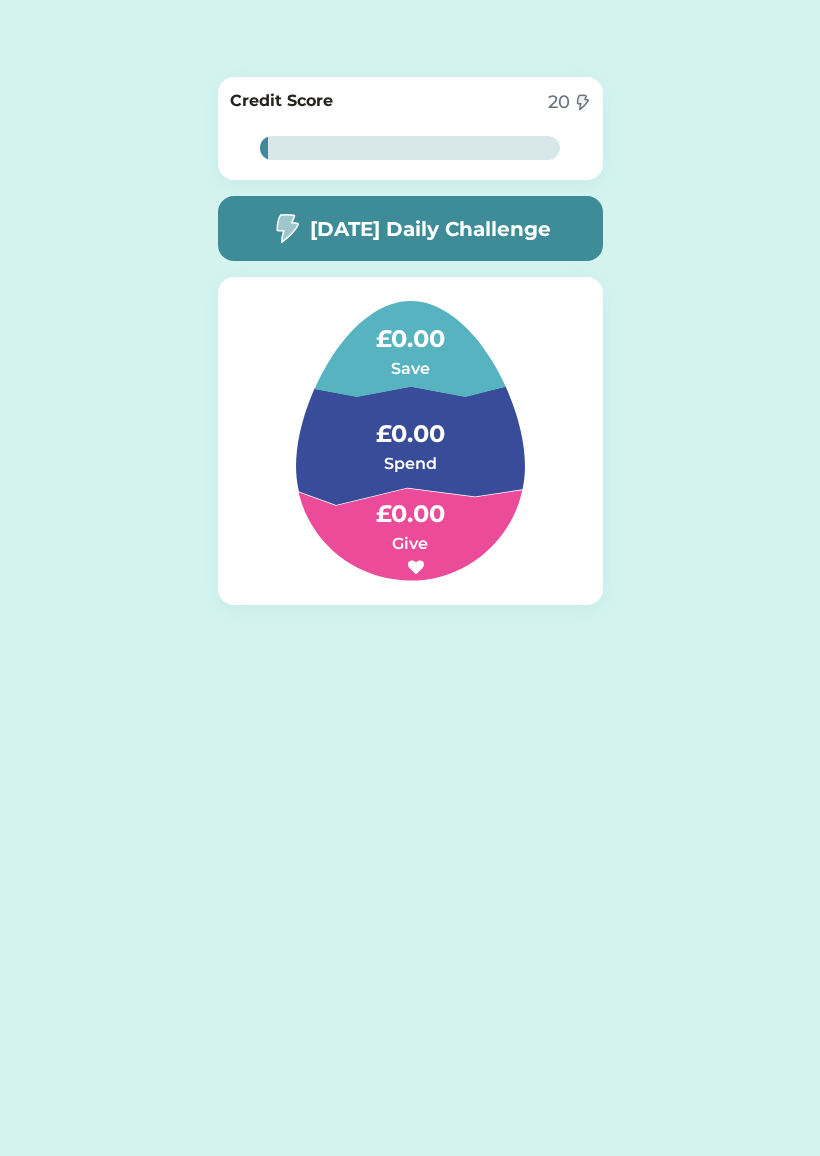 click on "[DATE] Daily Challenge" at bounding box center [430, 229] 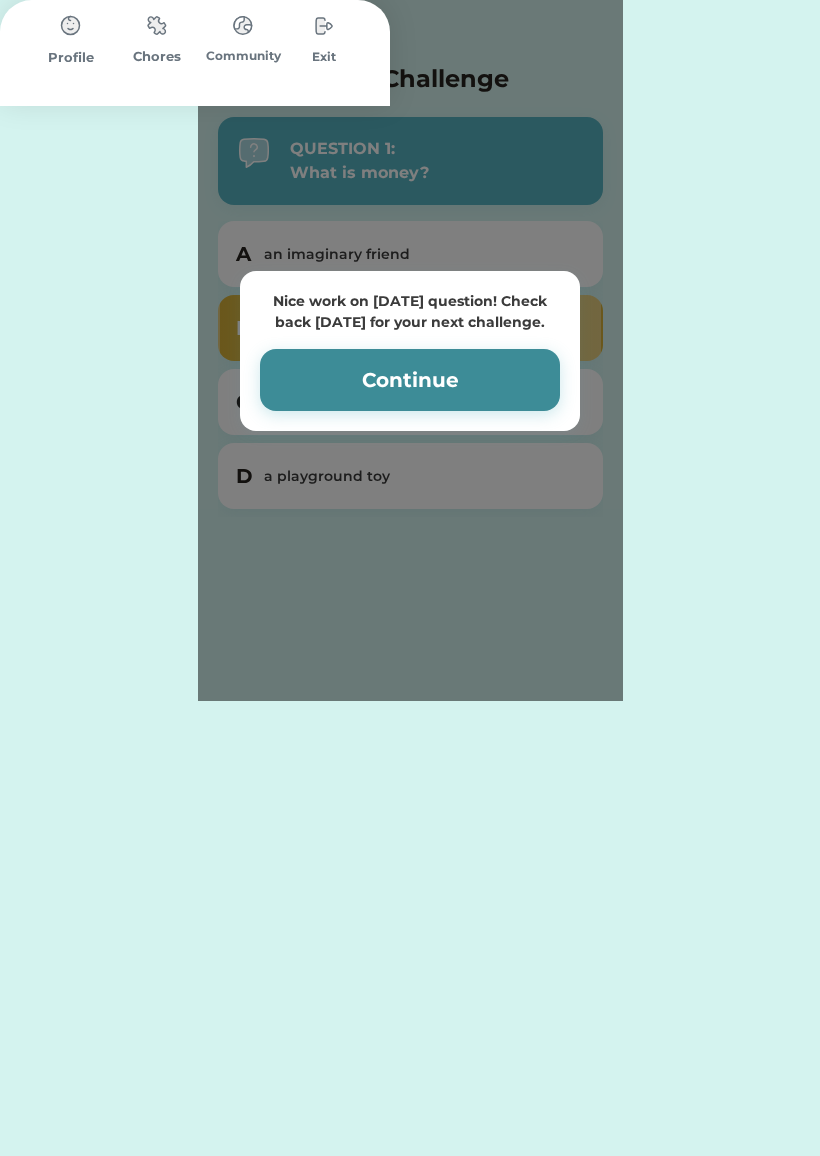 click on "Continue" at bounding box center [410, 380] 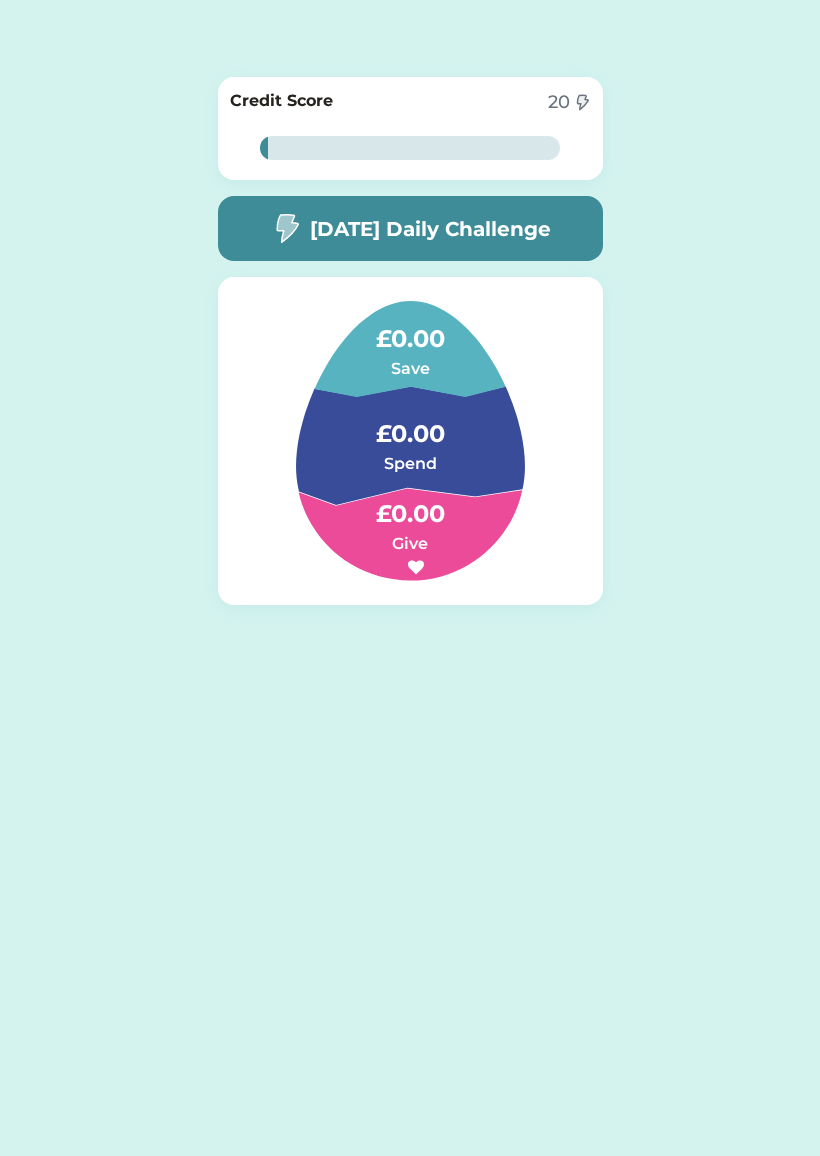 click on "[DATE] Daily Challenge" at bounding box center [430, 229] 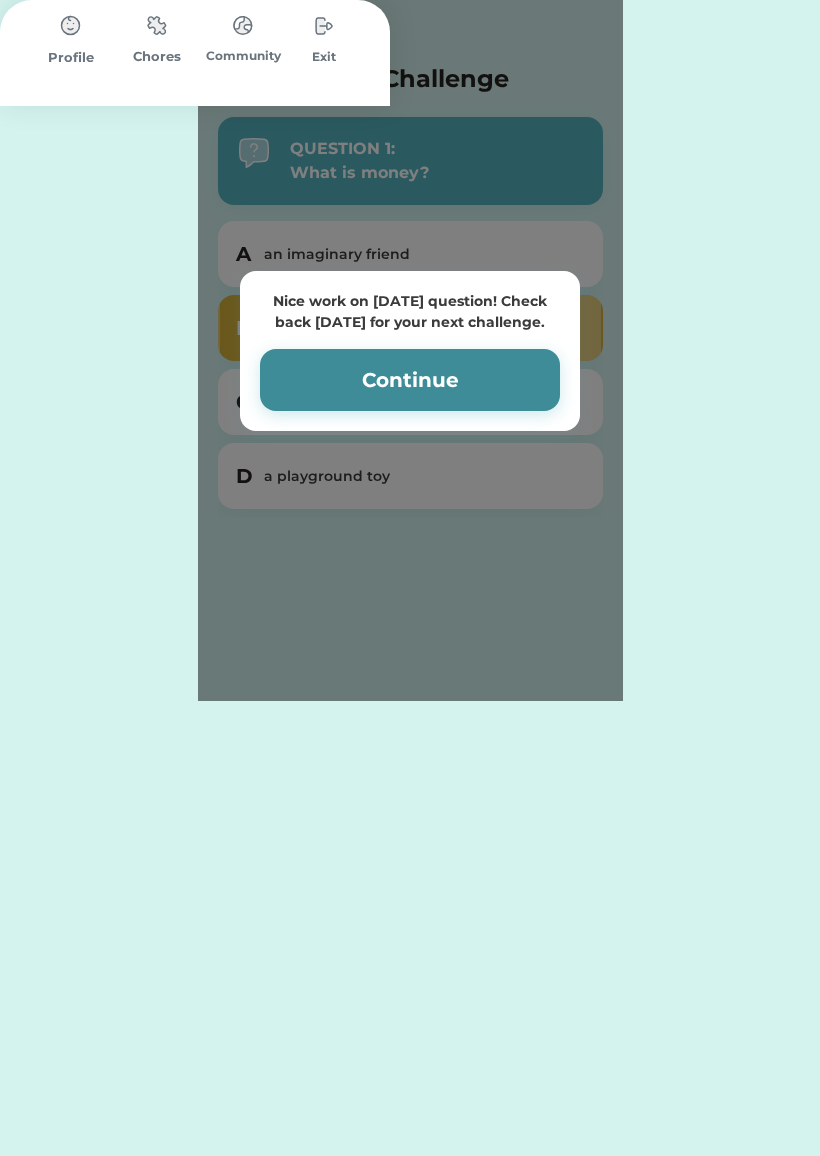 click at bounding box center (71, 26) 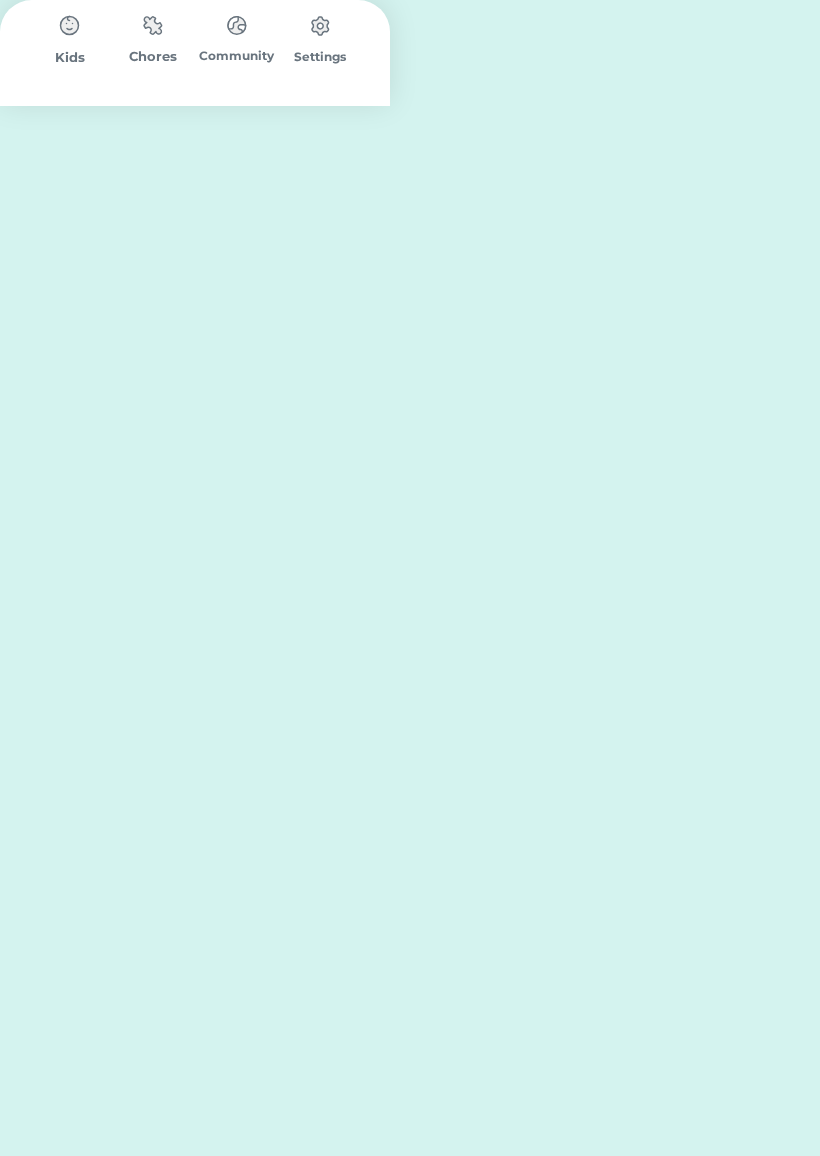 scroll, scrollTop: 0, scrollLeft: 0, axis: both 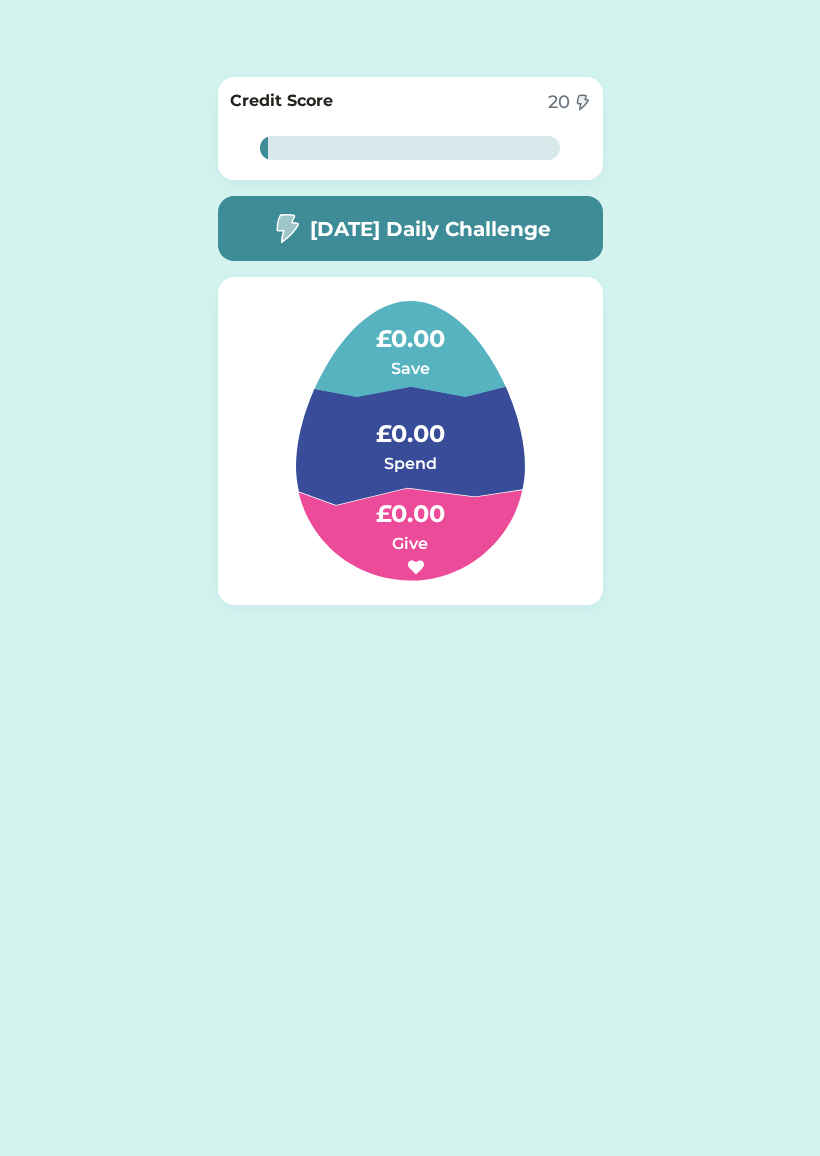 click on "2% 2% Credit Score 20 2% 2% Today’s Daily Challenge £0.00 Save £0.00 Spend £0.00 Give" at bounding box center [410, 578] 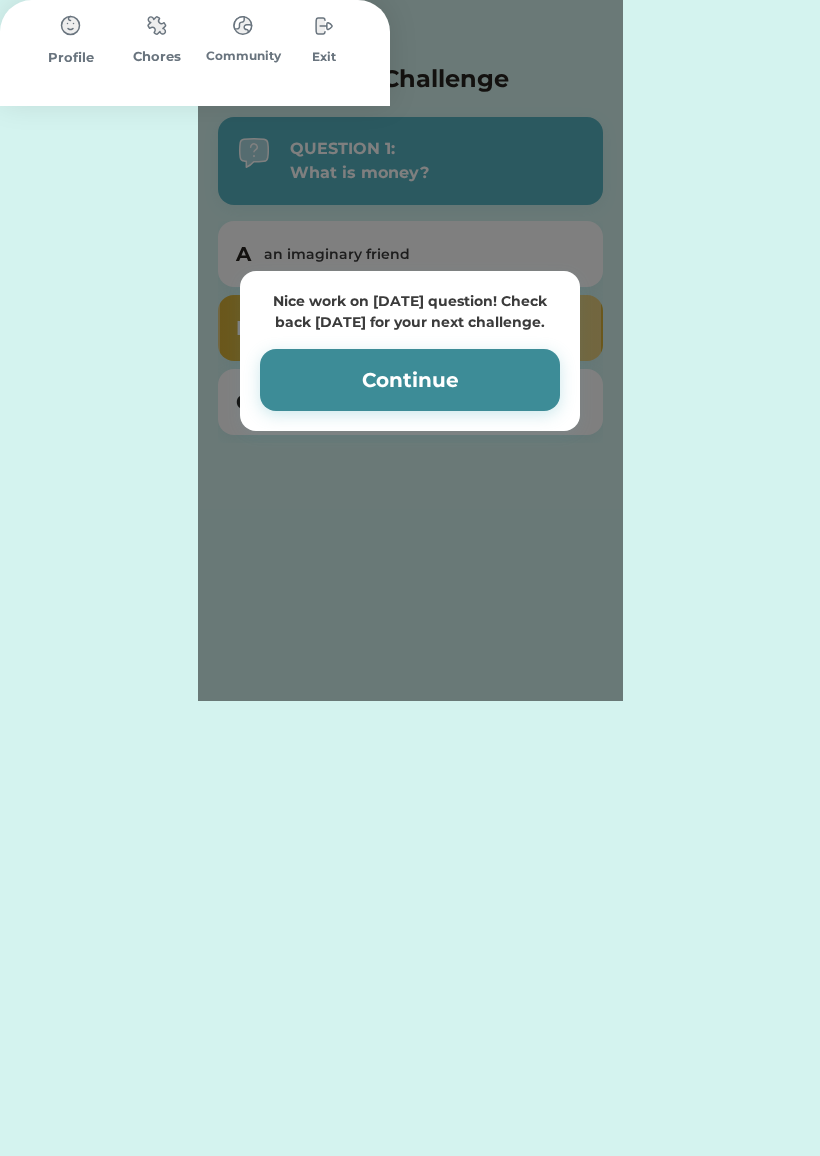 click at bounding box center (324, 26) 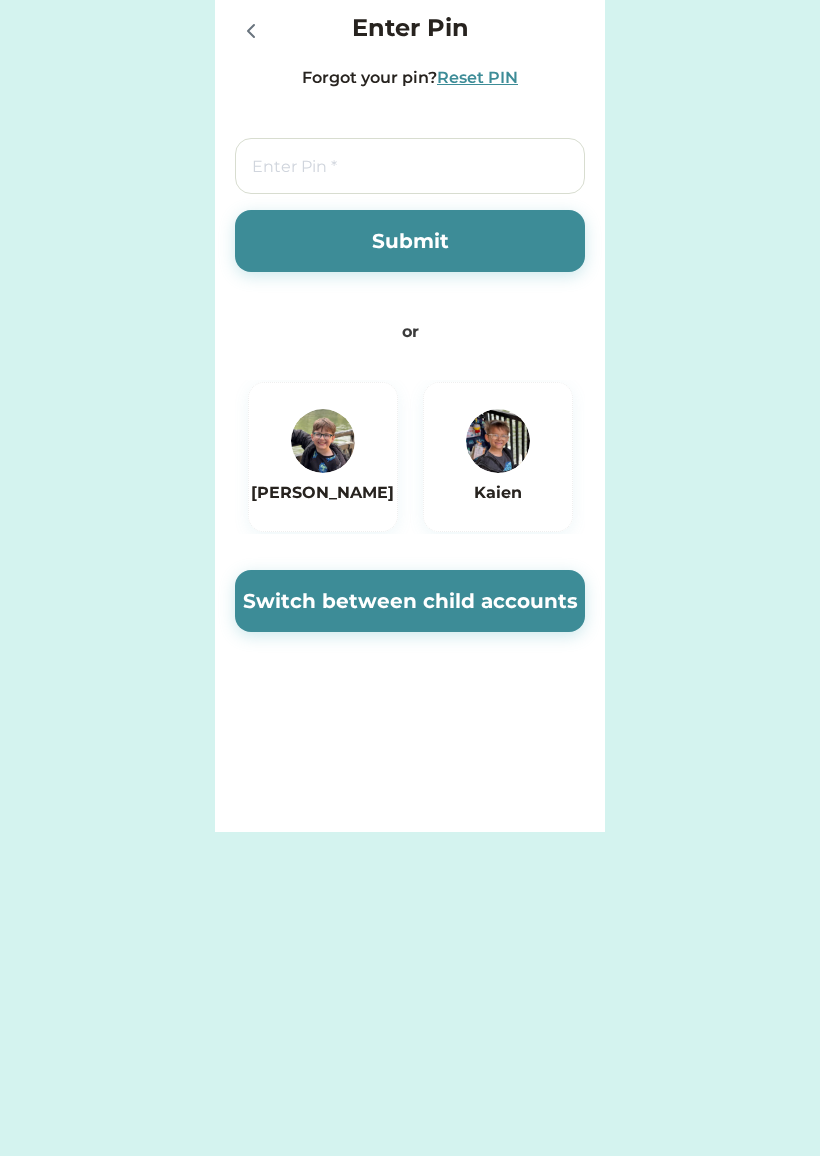 click at bounding box center [410, 166] 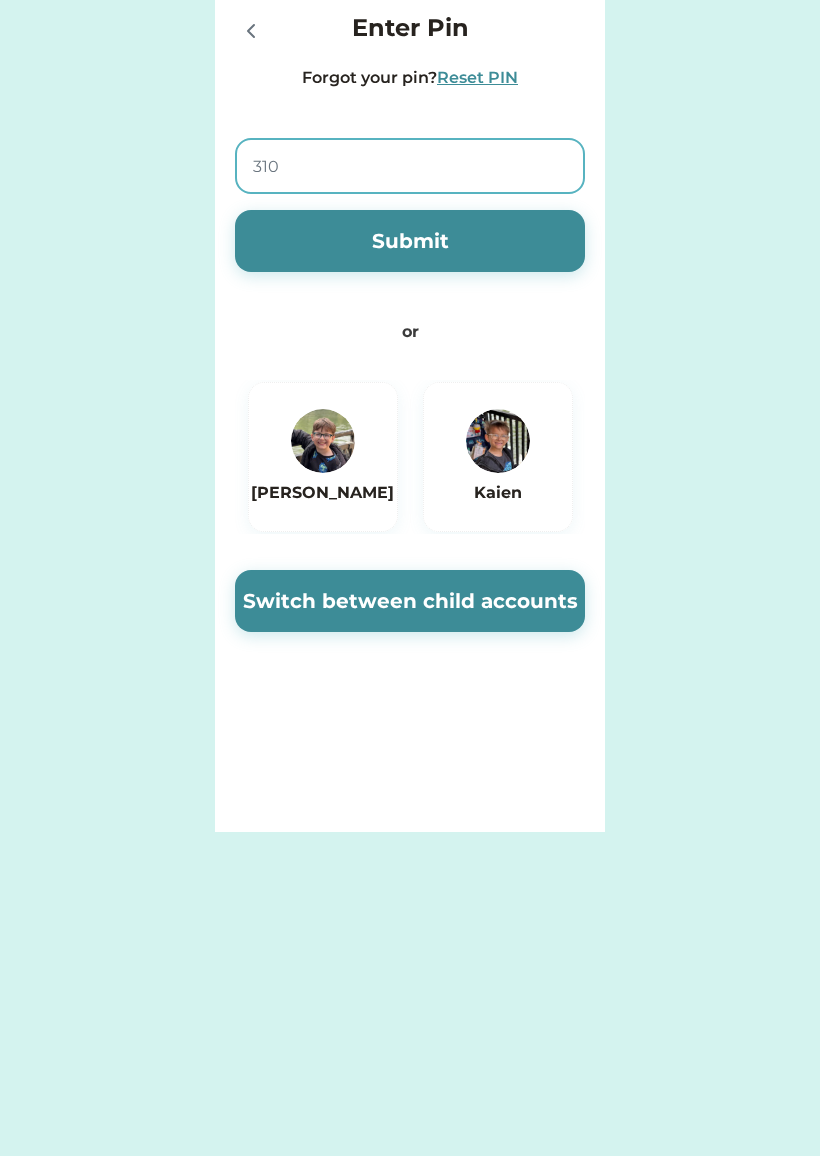 type on "3107" 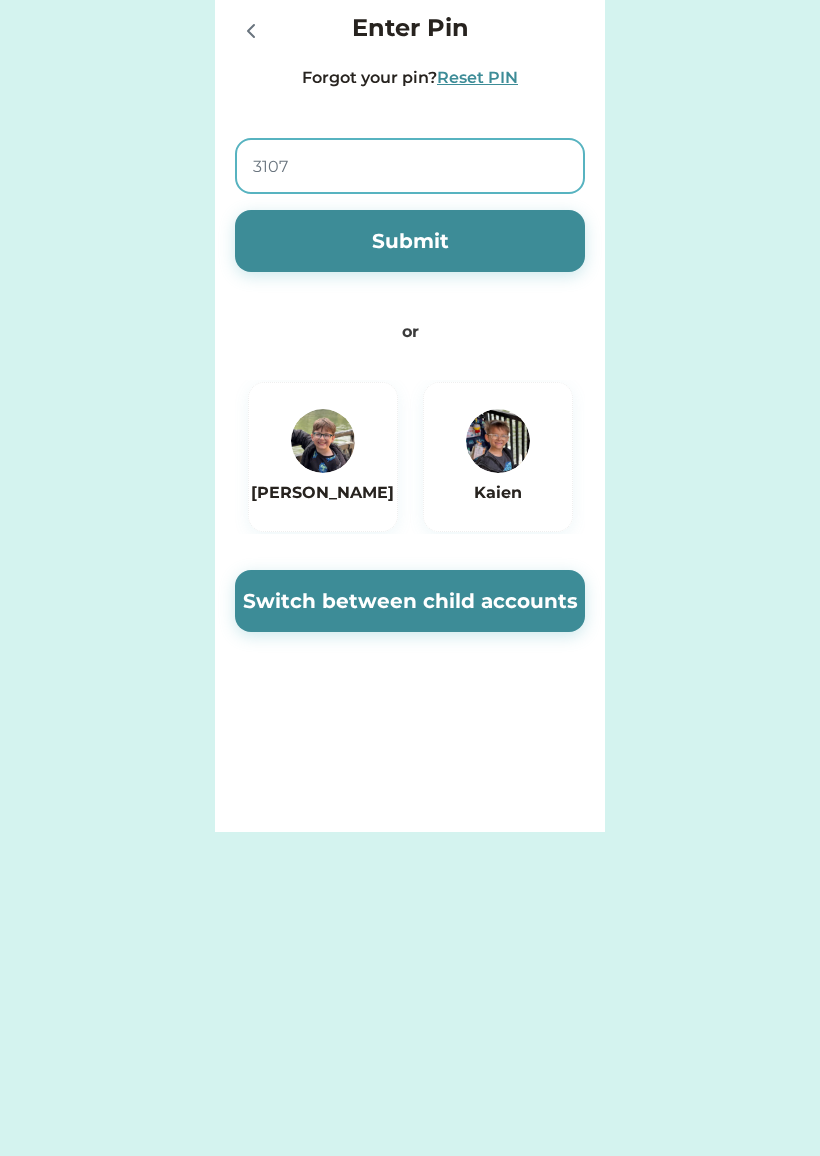 click on "Submit" at bounding box center [410, 241] 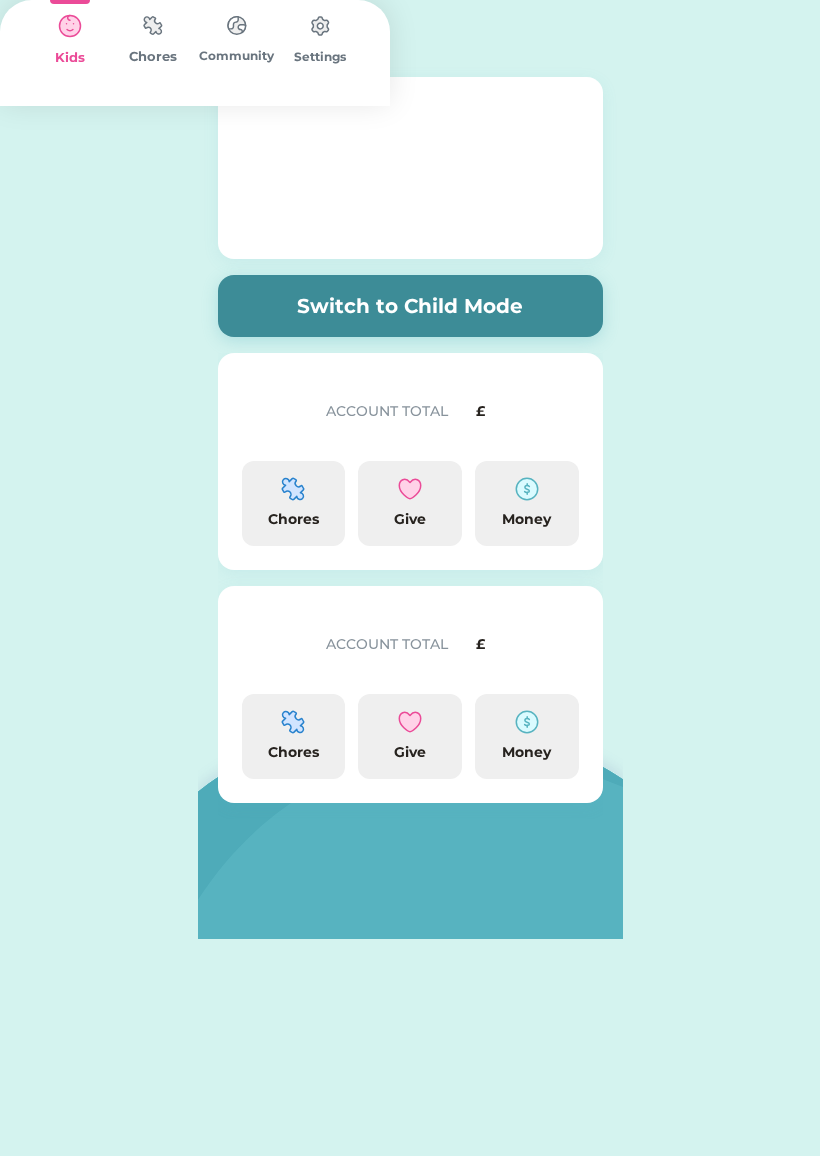 scroll, scrollTop: 0, scrollLeft: 0, axis: both 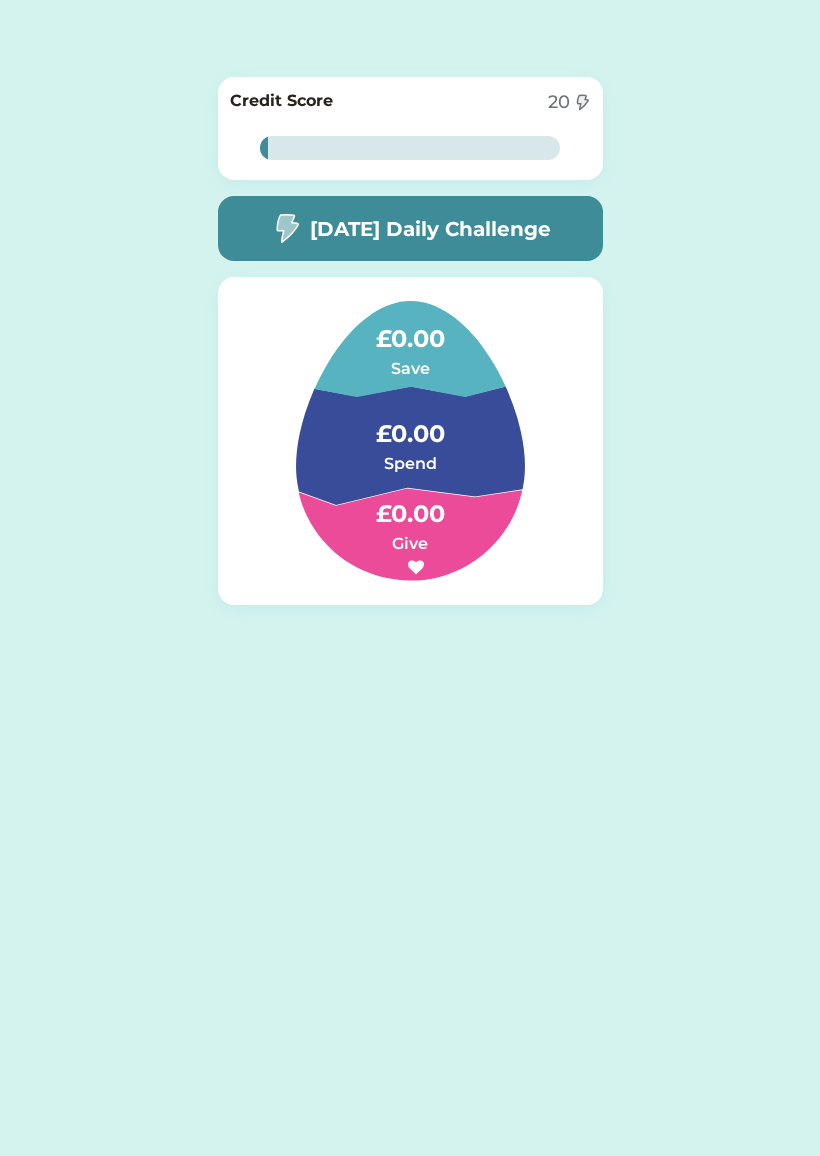 click on "[DATE] Daily Challenge" at bounding box center (430, 229) 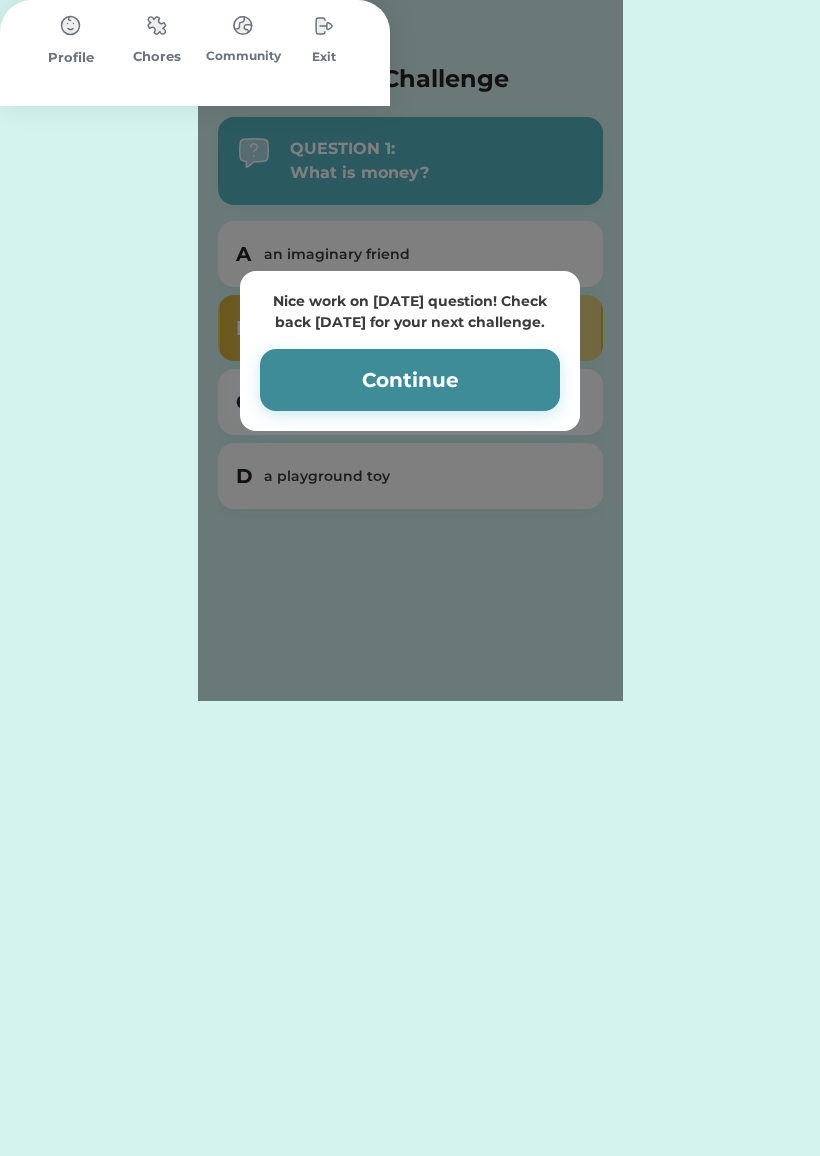 click on "Chores" at bounding box center [157, 57] 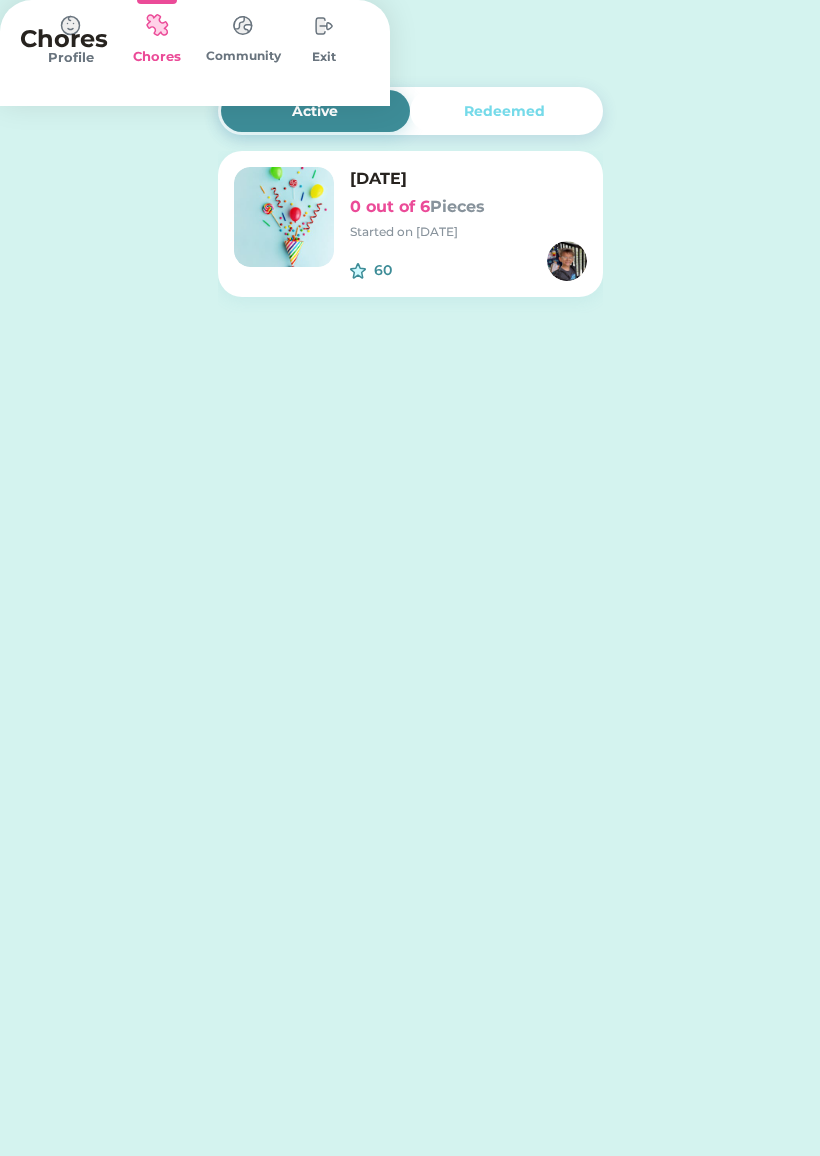 click on "Pieces" at bounding box center (457, 206) 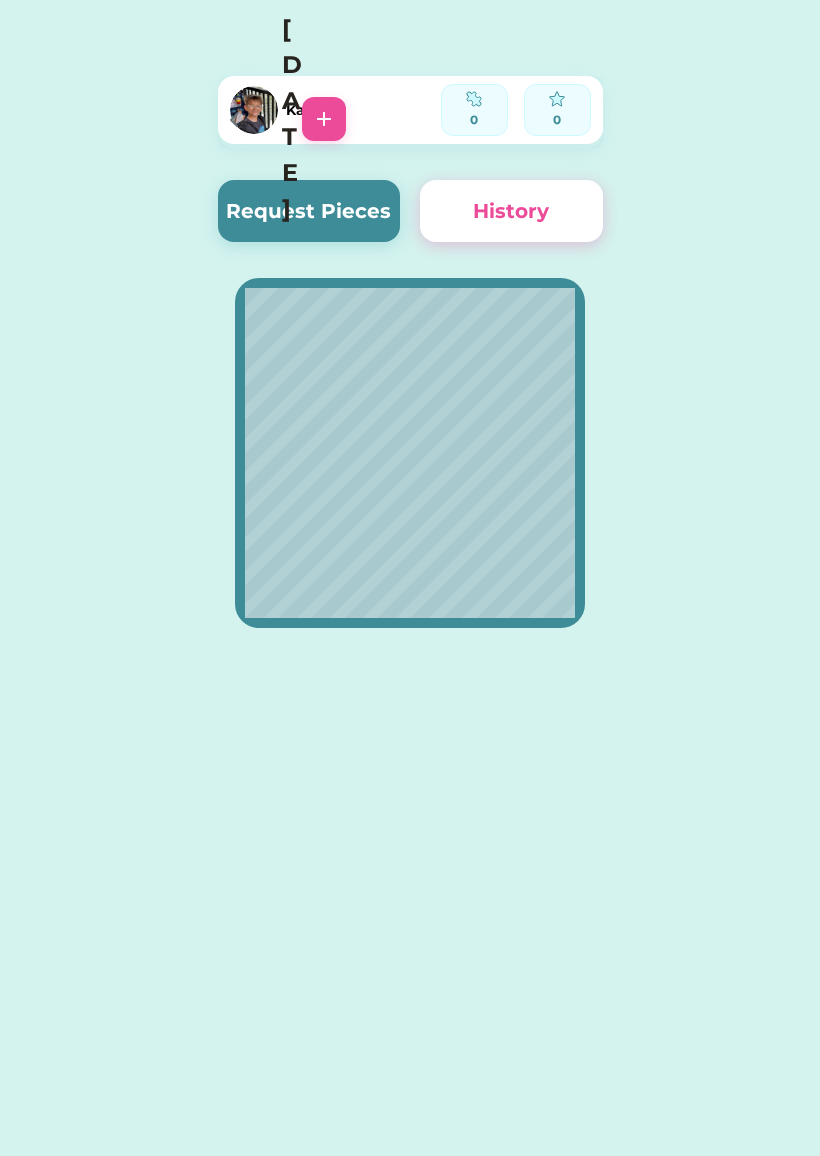 click on "Request Pieces" at bounding box center (309, 211) 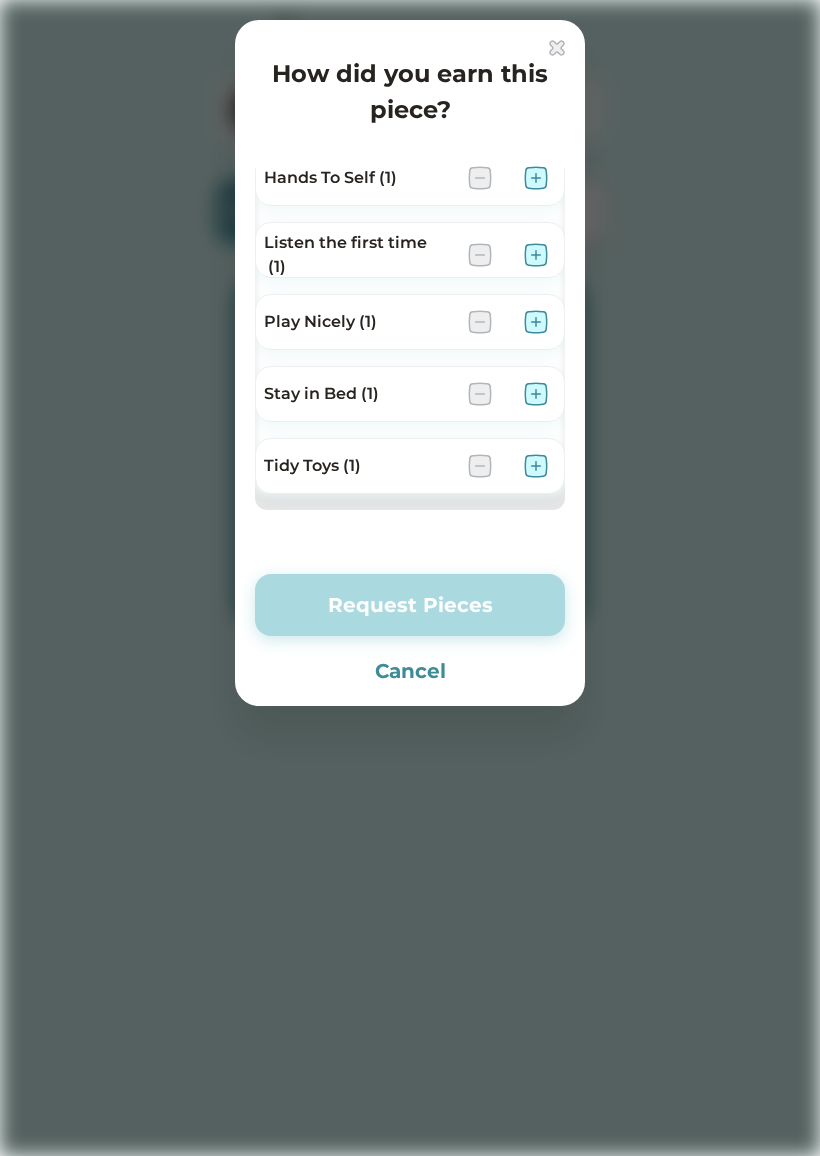 scroll, scrollTop: 82, scrollLeft: 0, axis: vertical 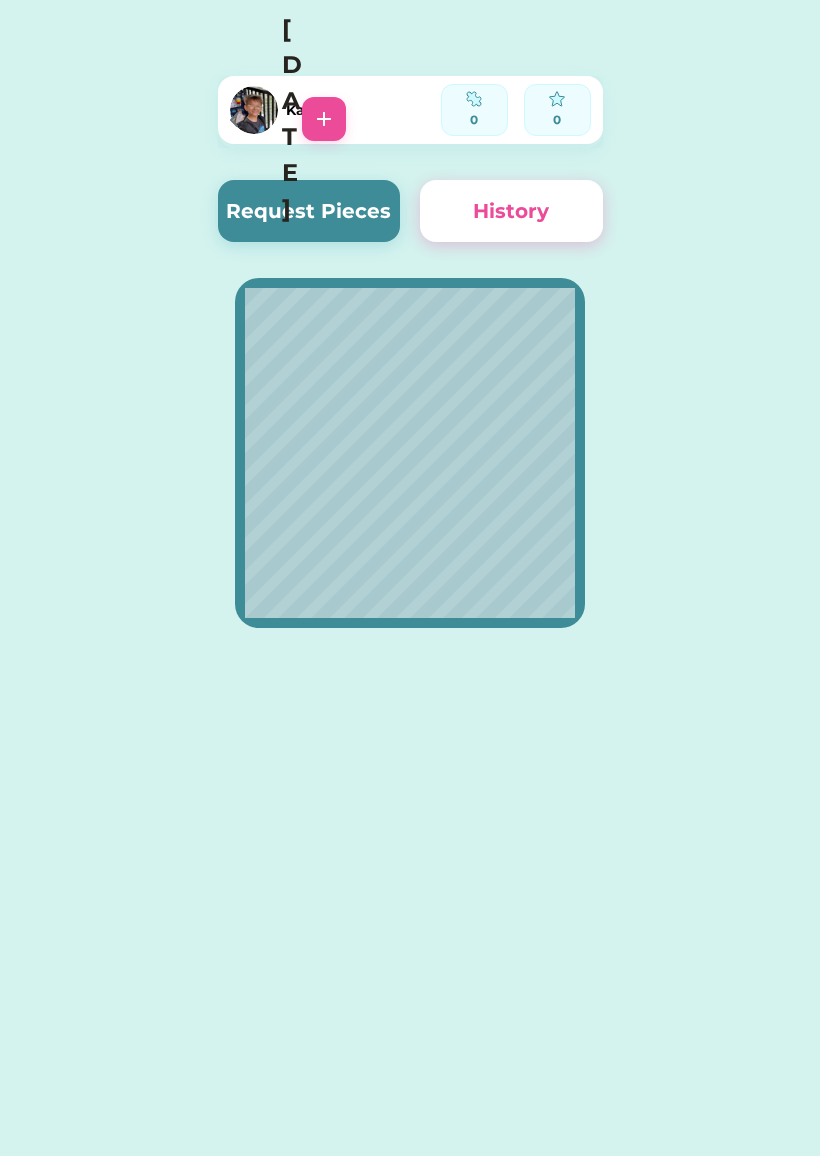 click 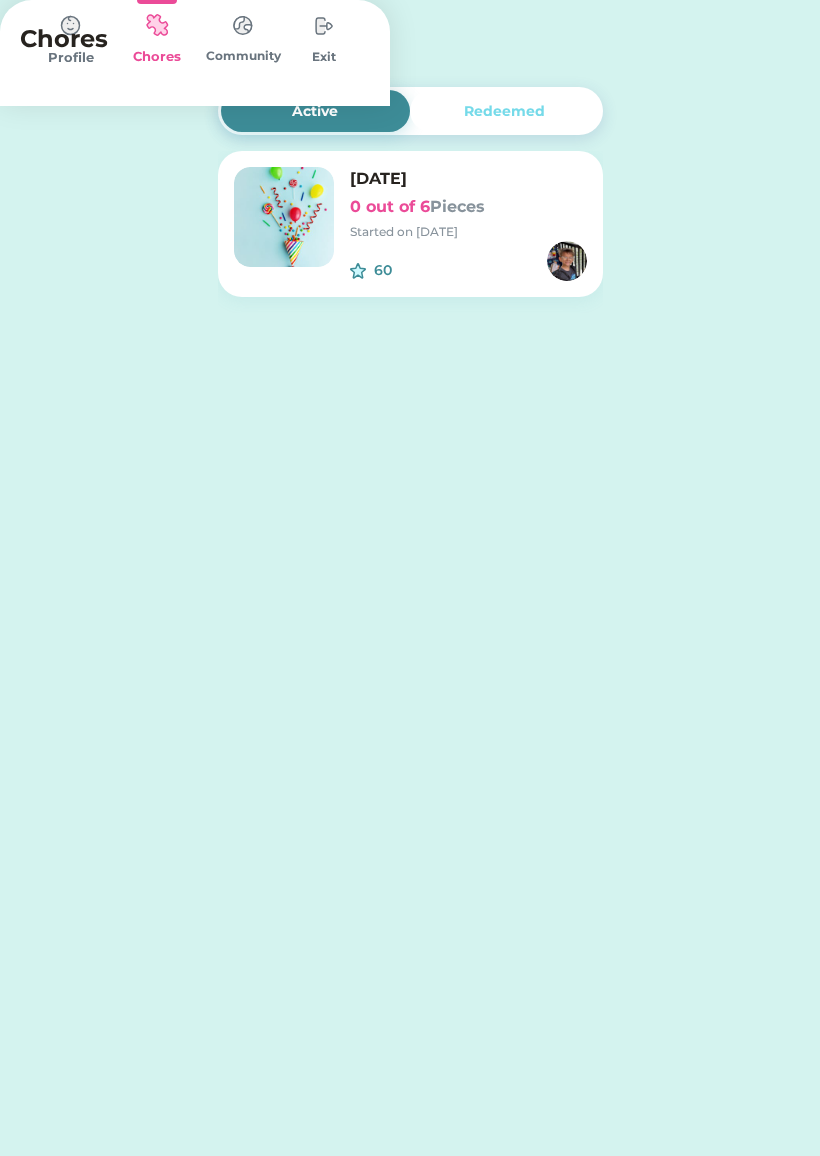 click at bounding box center (324, 26) 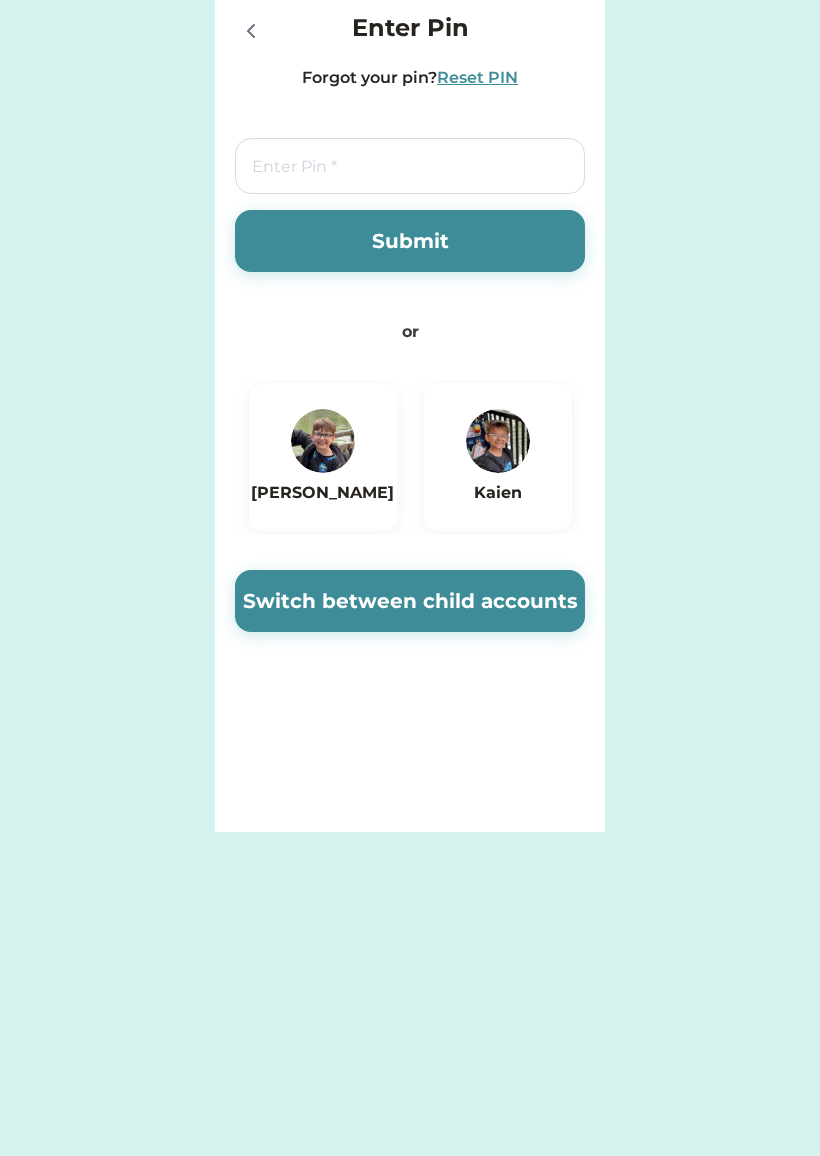 click at bounding box center (323, 441) 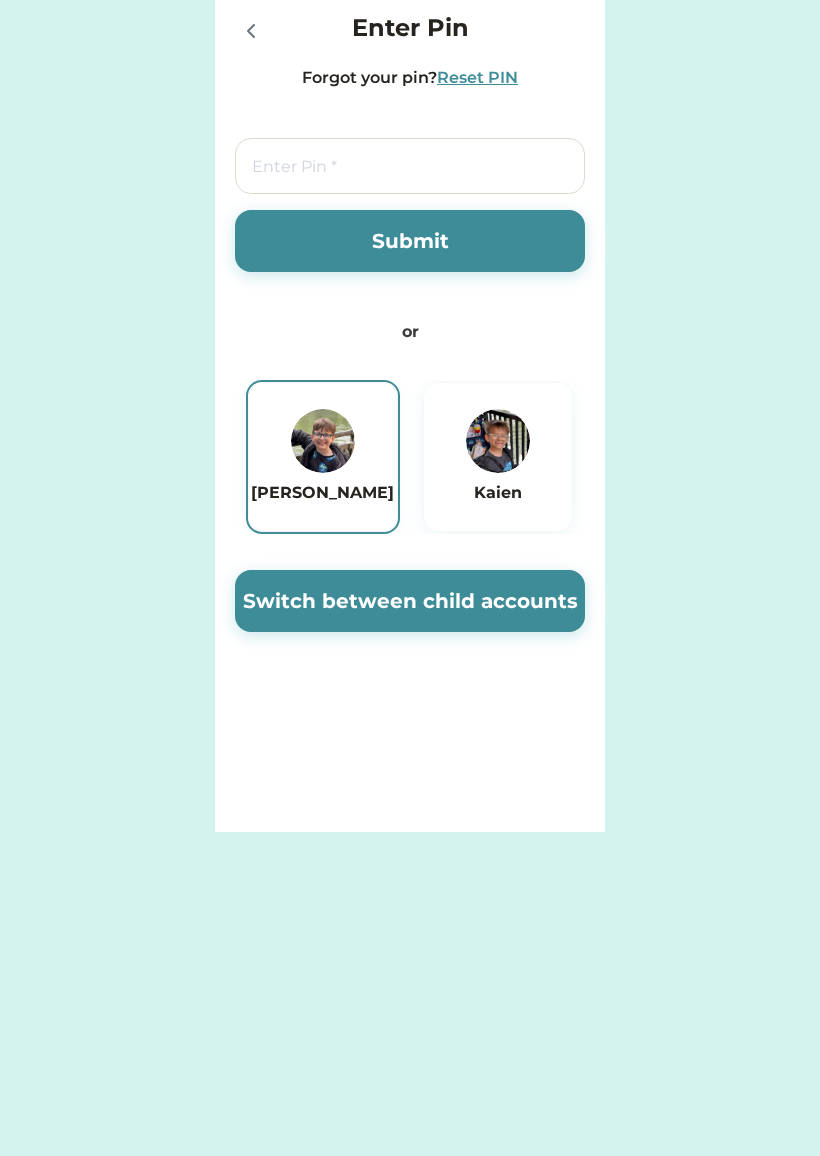click on "Switch between child accounts" at bounding box center [410, 601] 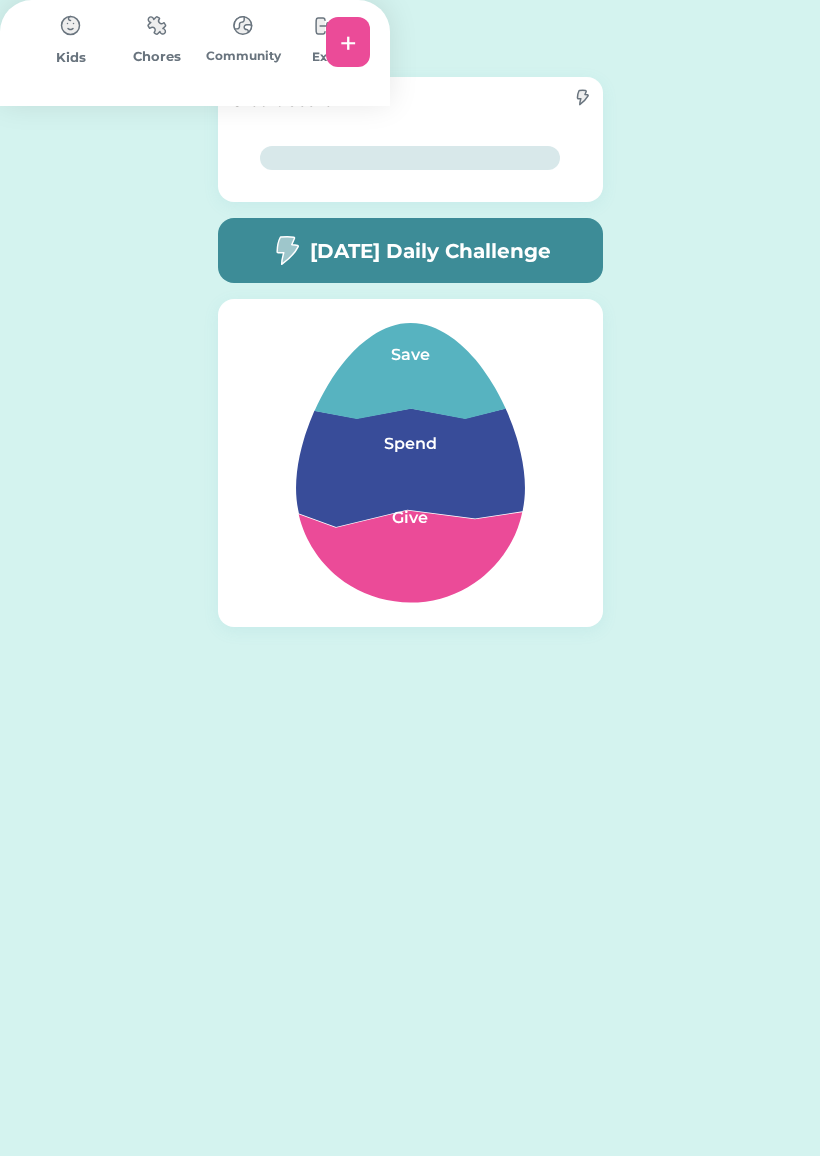 scroll, scrollTop: 0, scrollLeft: 0, axis: both 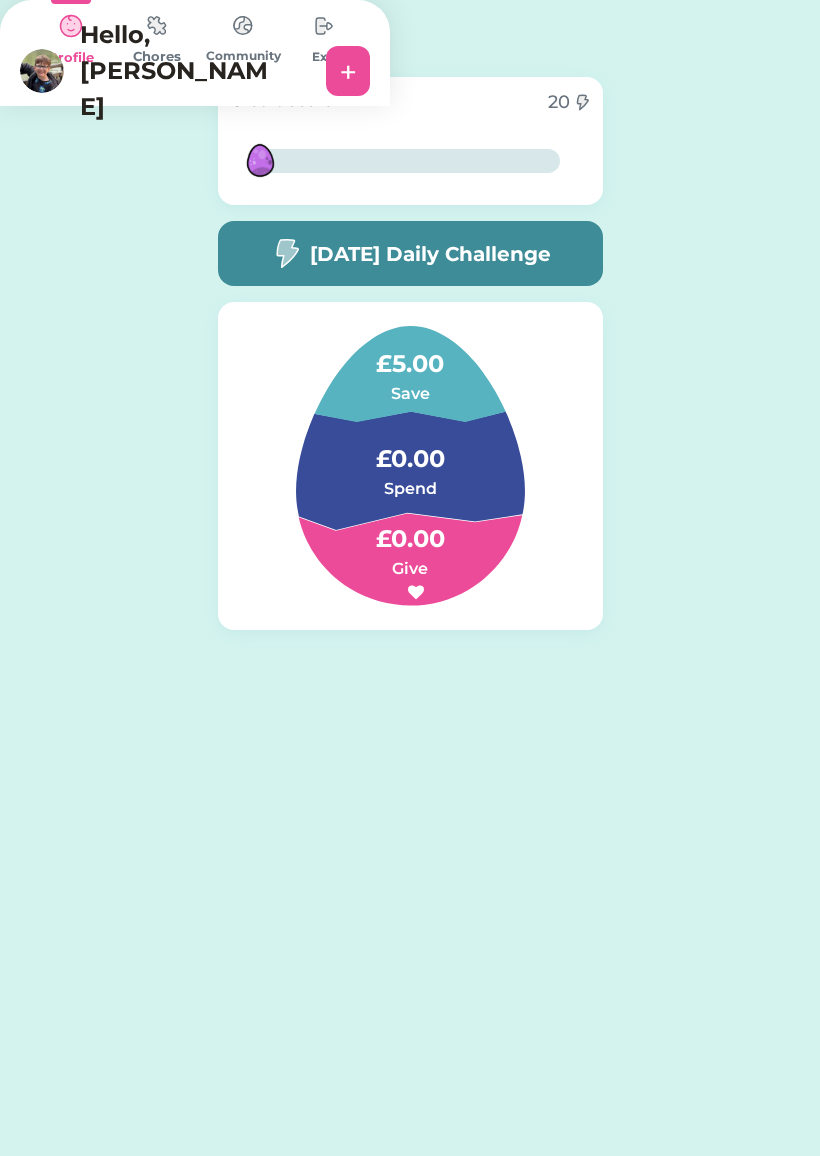 click on "Chores" at bounding box center [157, 57] 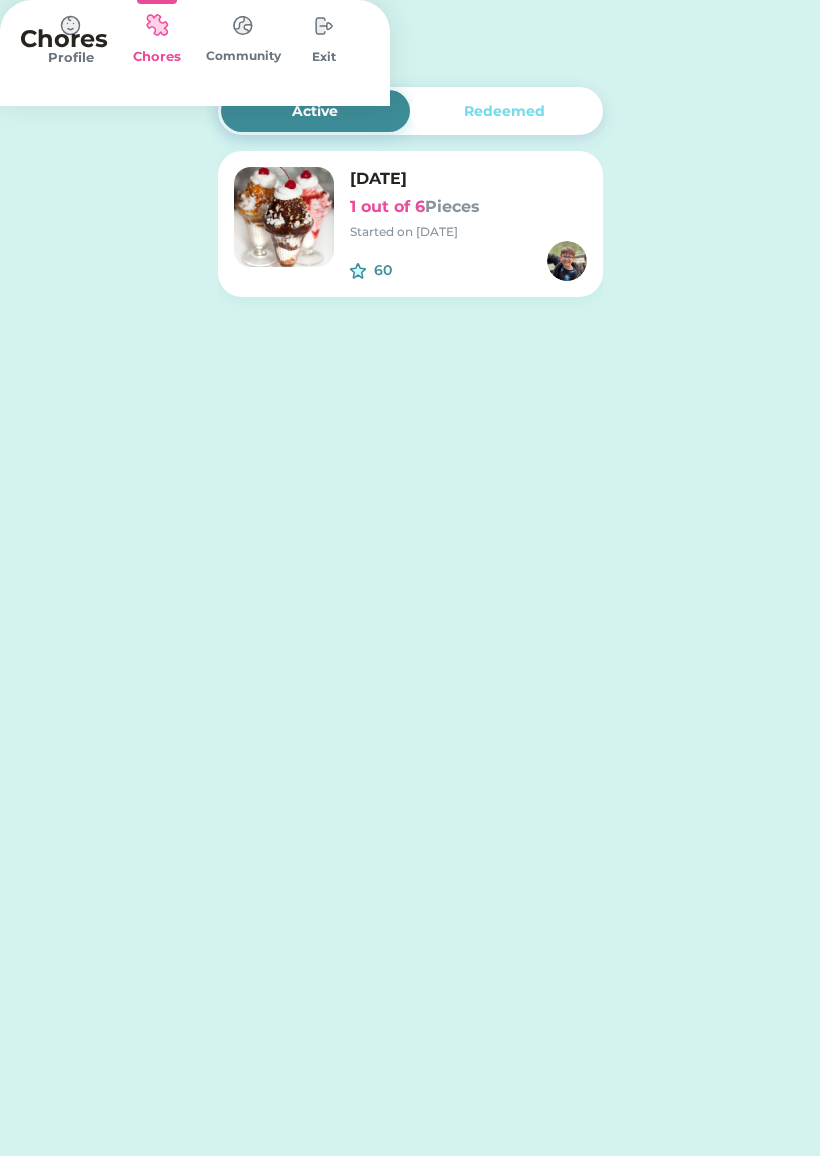 click on "Started on 7/18/25" at bounding box center (468, 232) 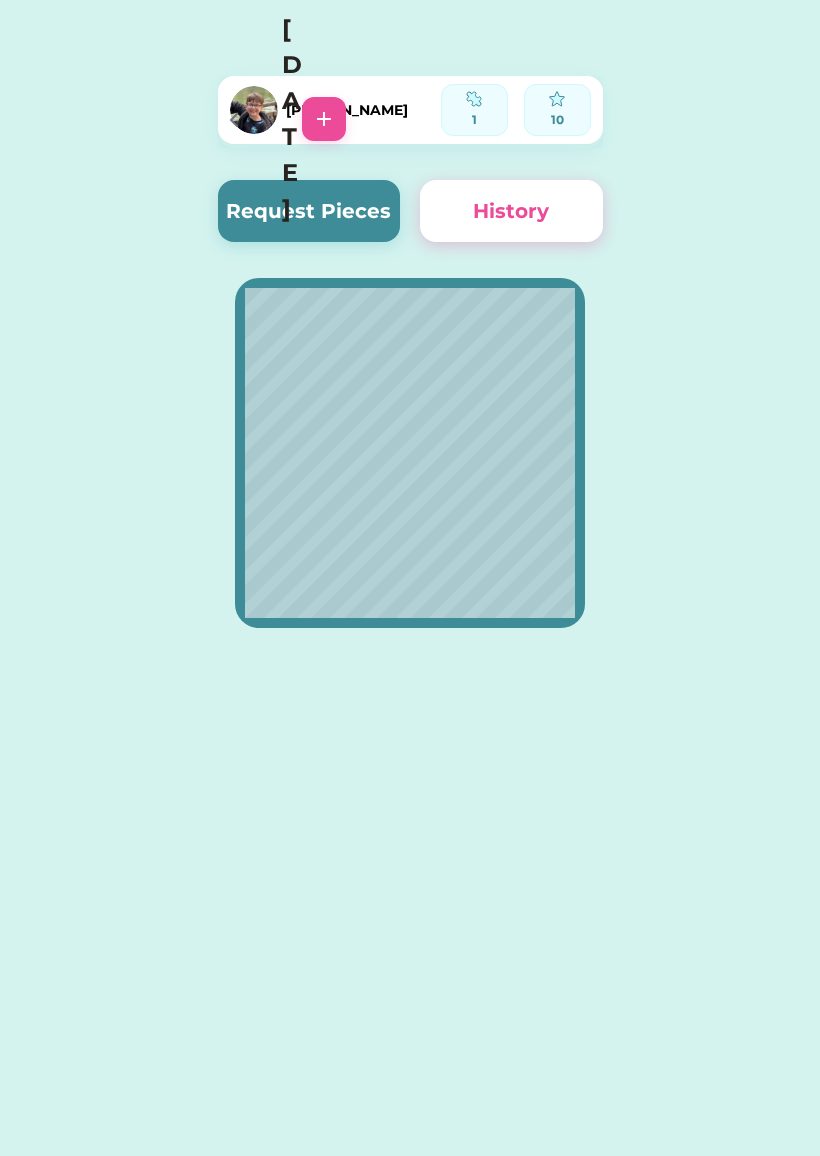 click on "Request Pieces" at bounding box center (309, 211) 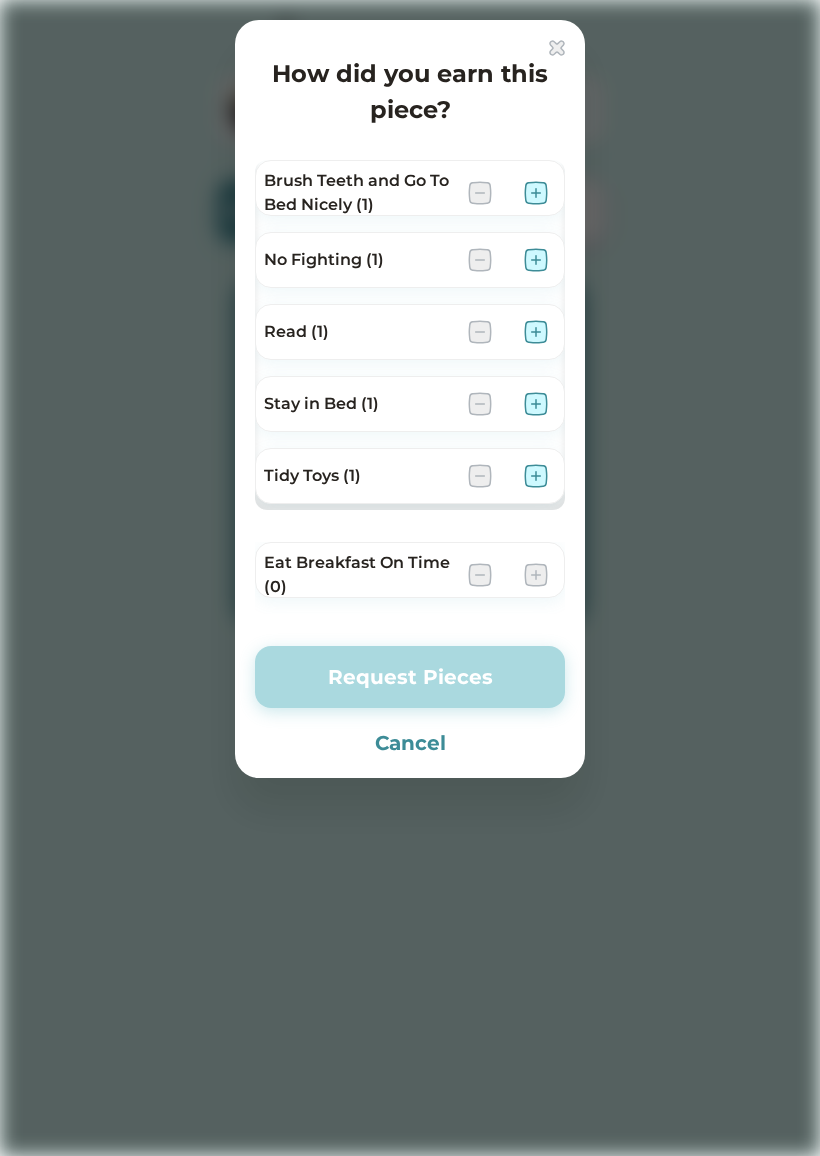 click at bounding box center (557, 48) 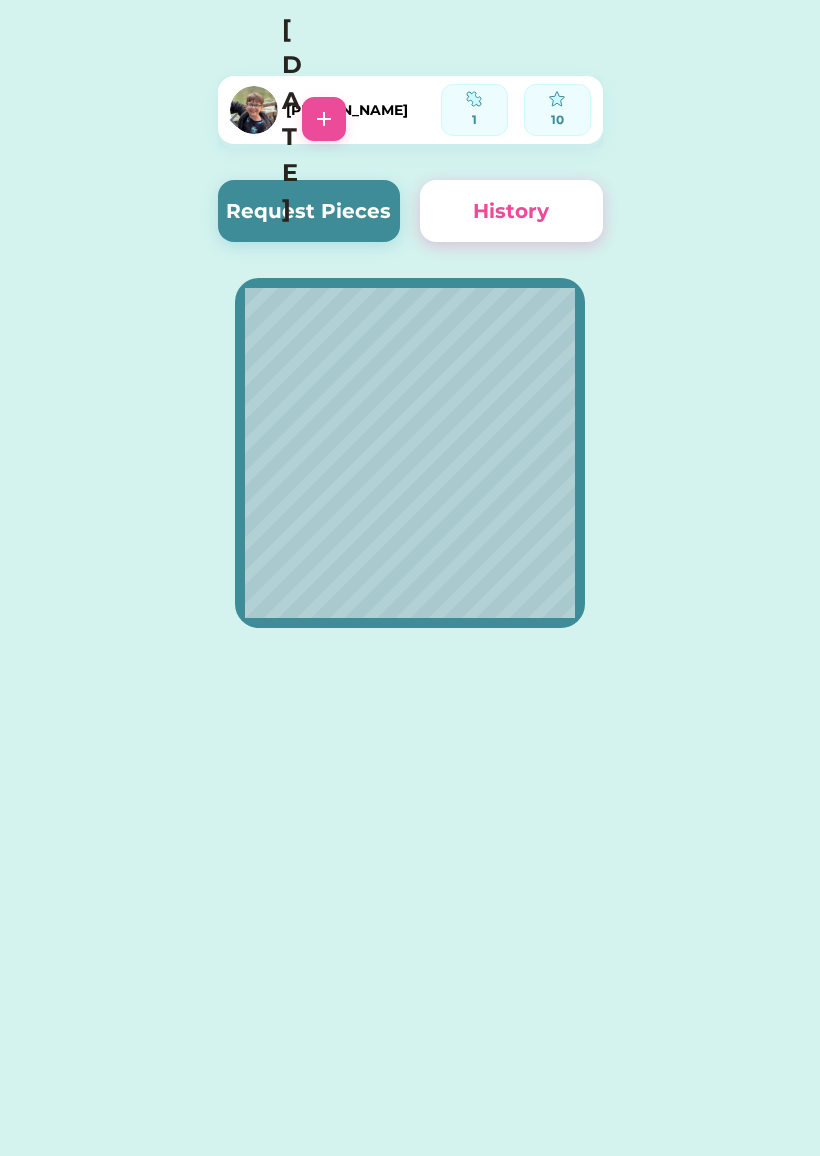 click 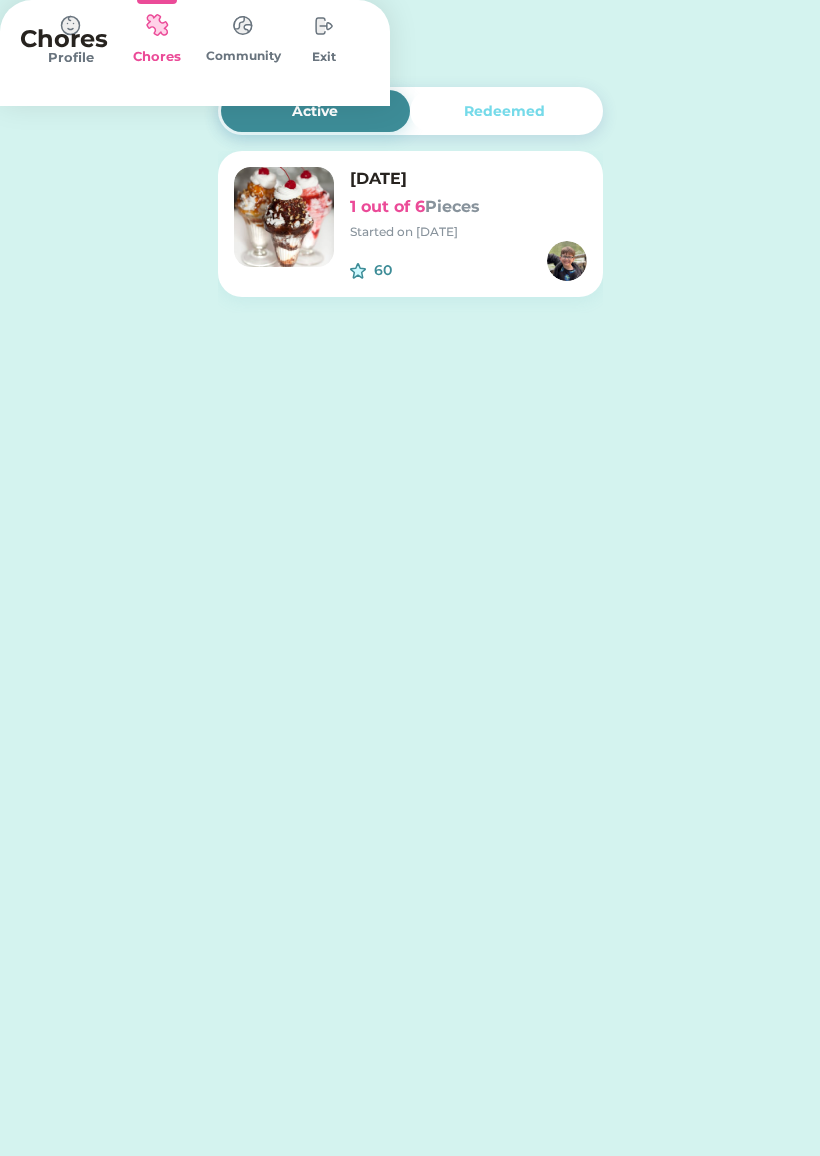 click at bounding box center [71, 26] 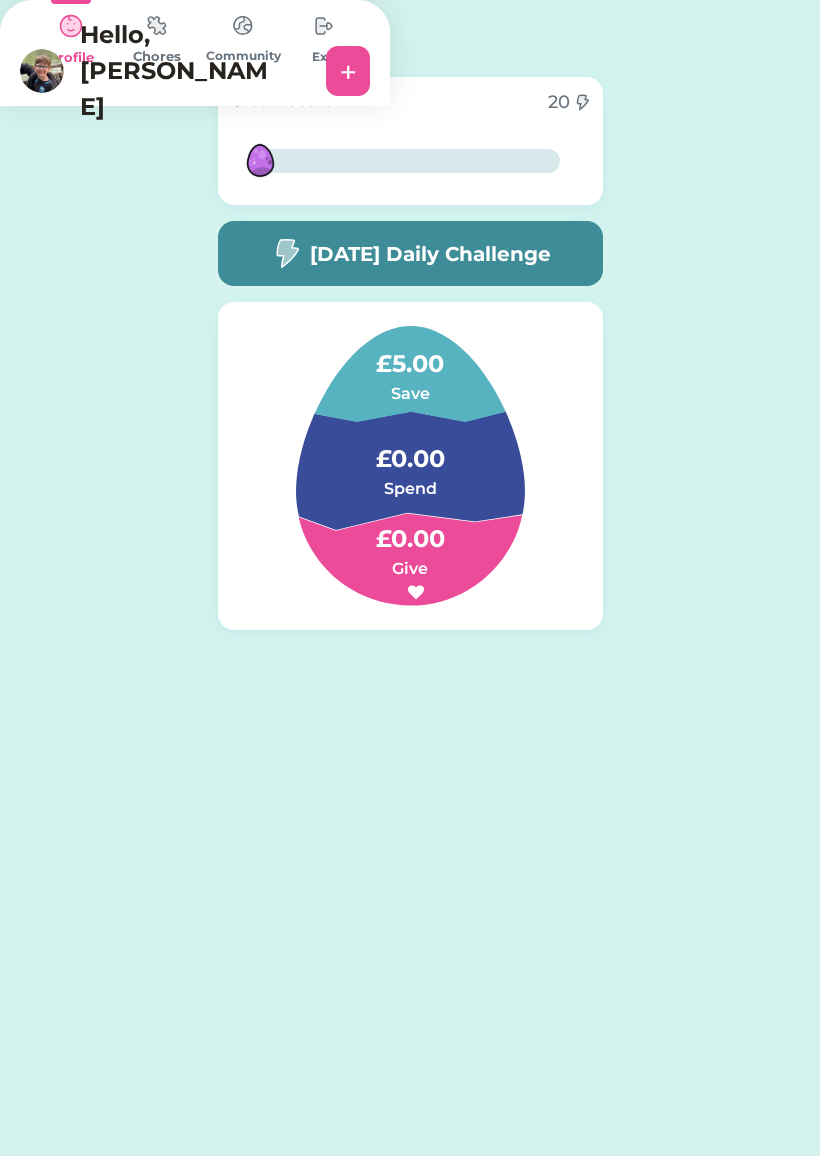 click at bounding box center (324, 26) 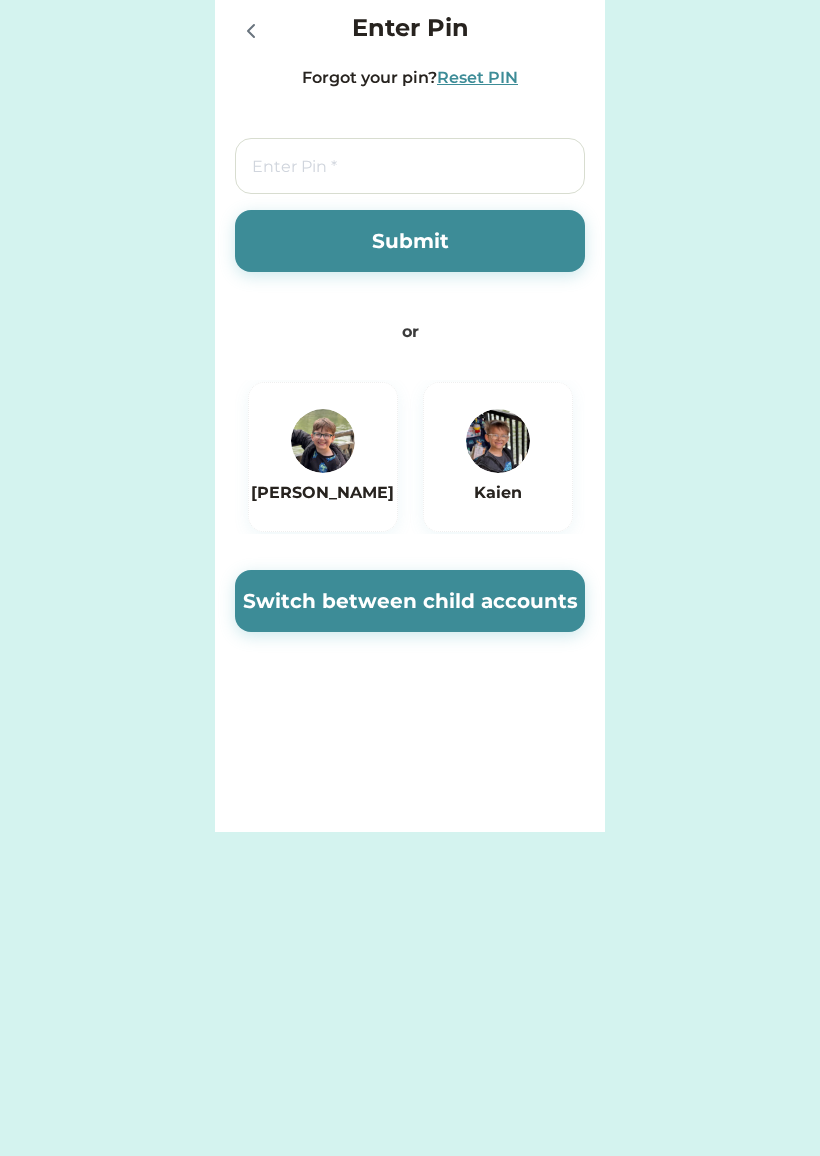 click at bounding box center [498, 441] 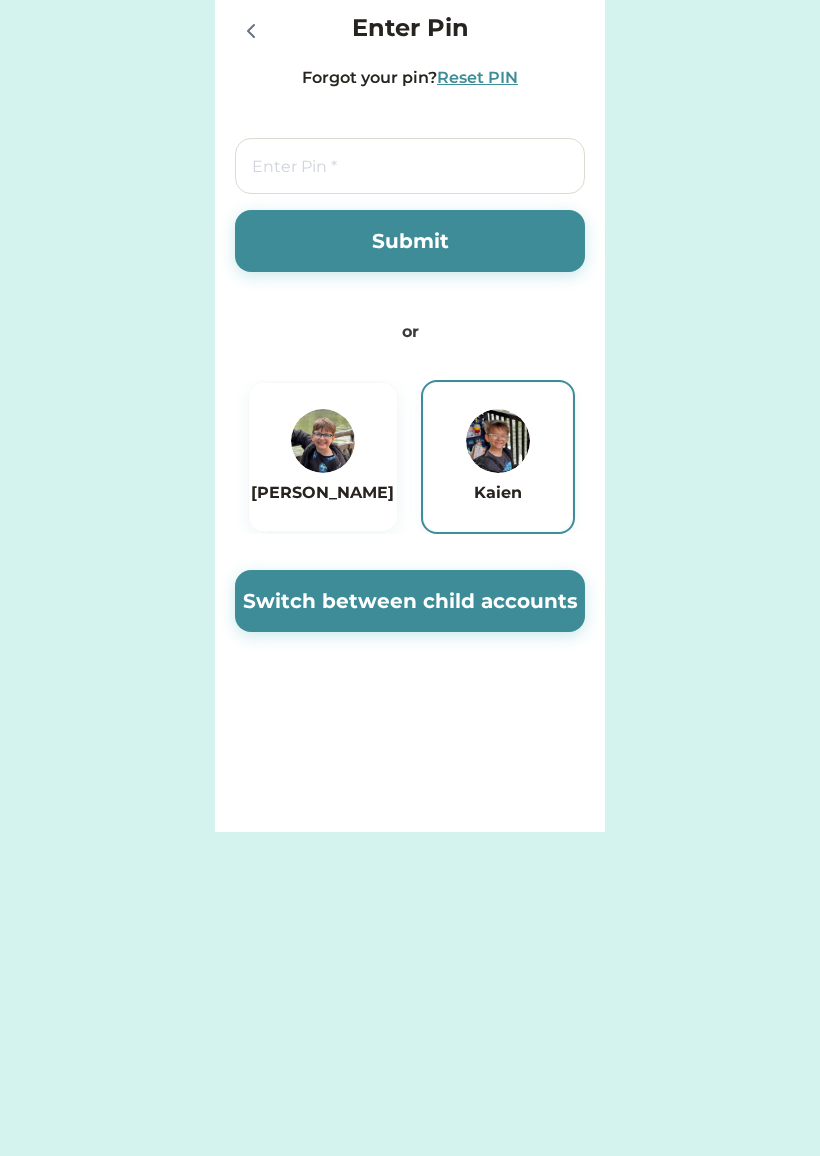 click on "Switch between child accounts" at bounding box center [410, 601] 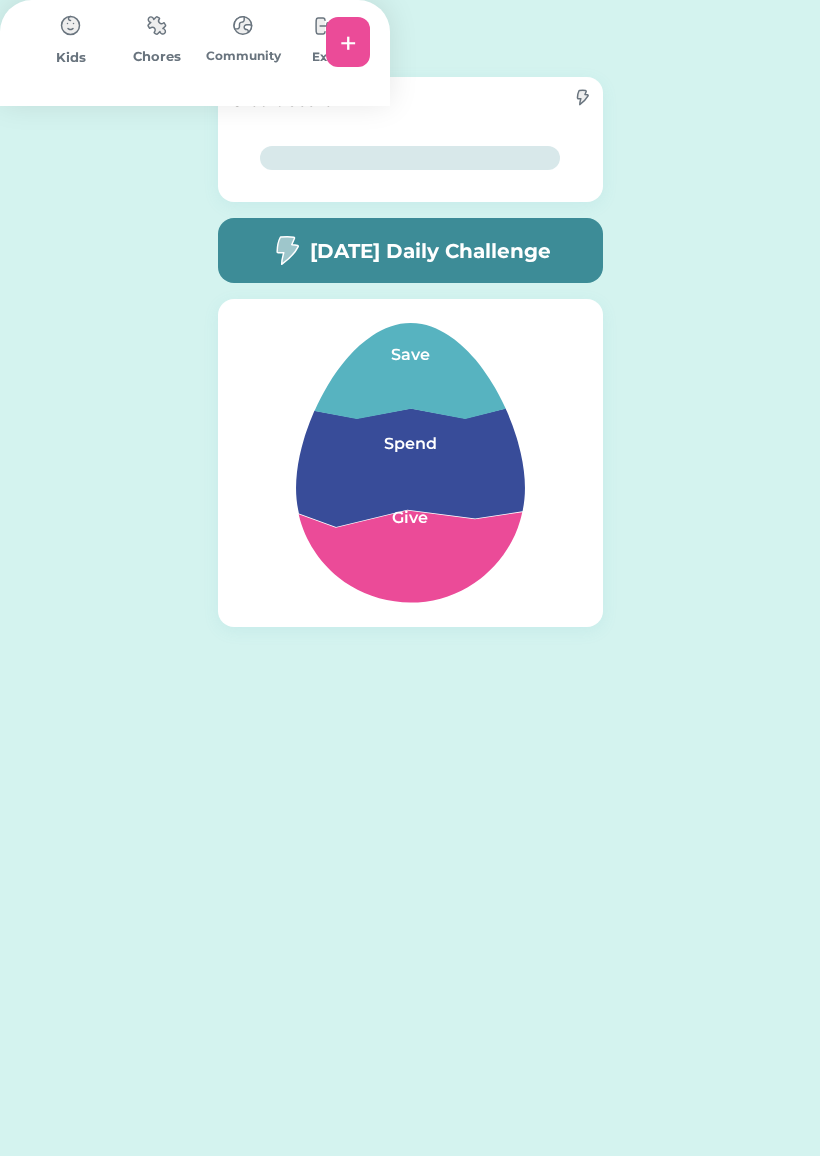 scroll, scrollTop: 0, scrollLeft: 0, axis: both 